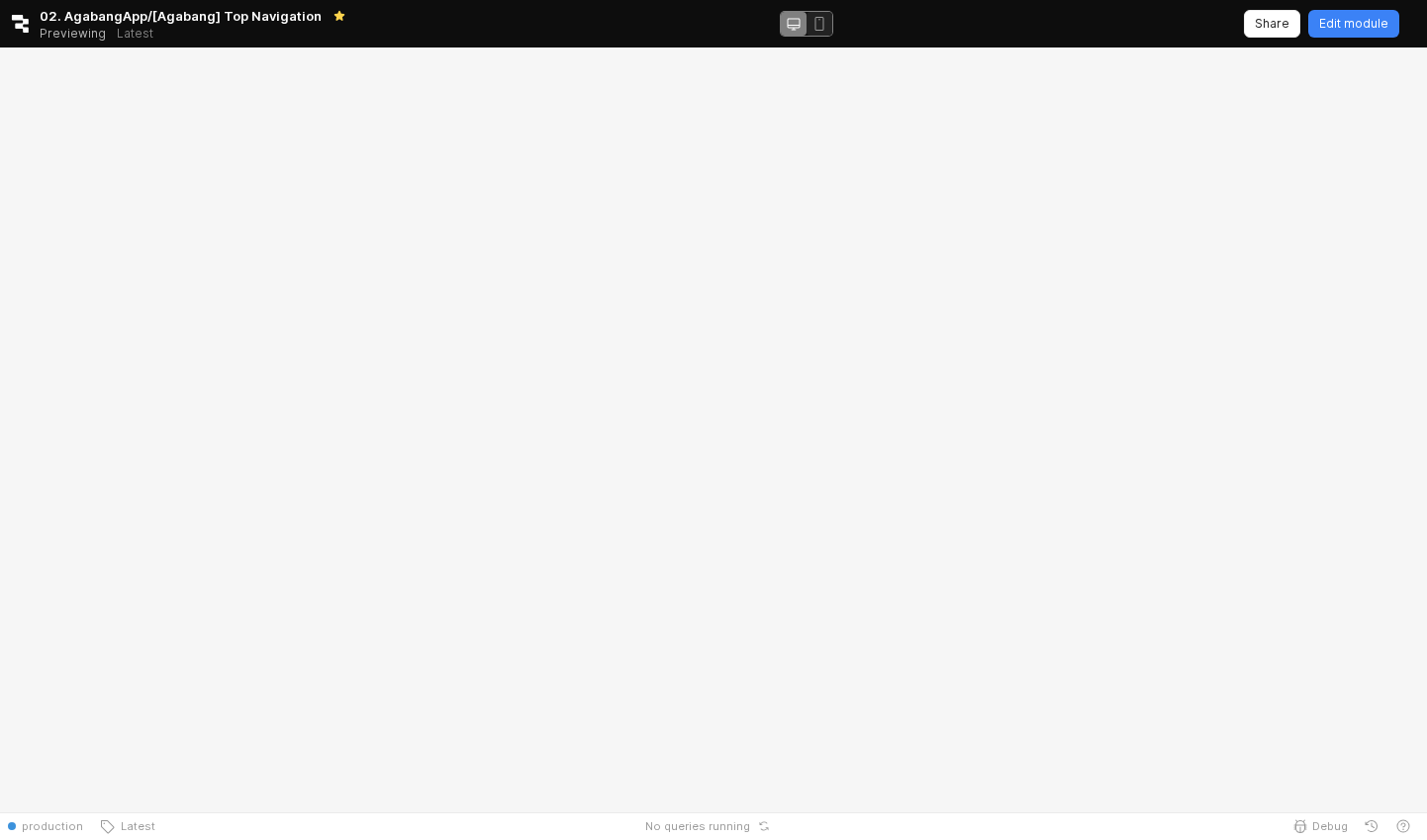 scroll, scrollTop: 0, scrollLeft: 0, axis: both 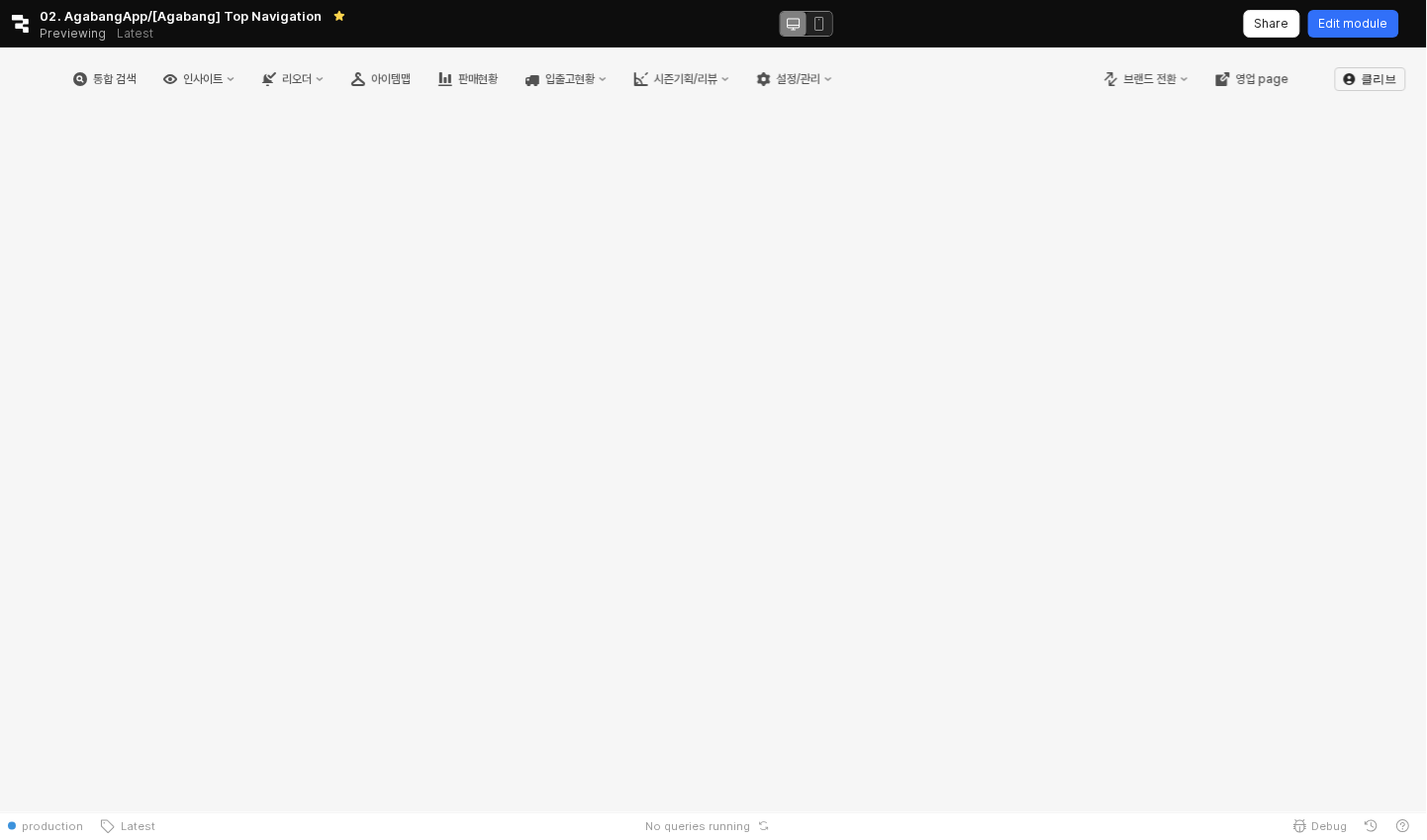 click on "Edit module" at bounding box center (1354, 24) 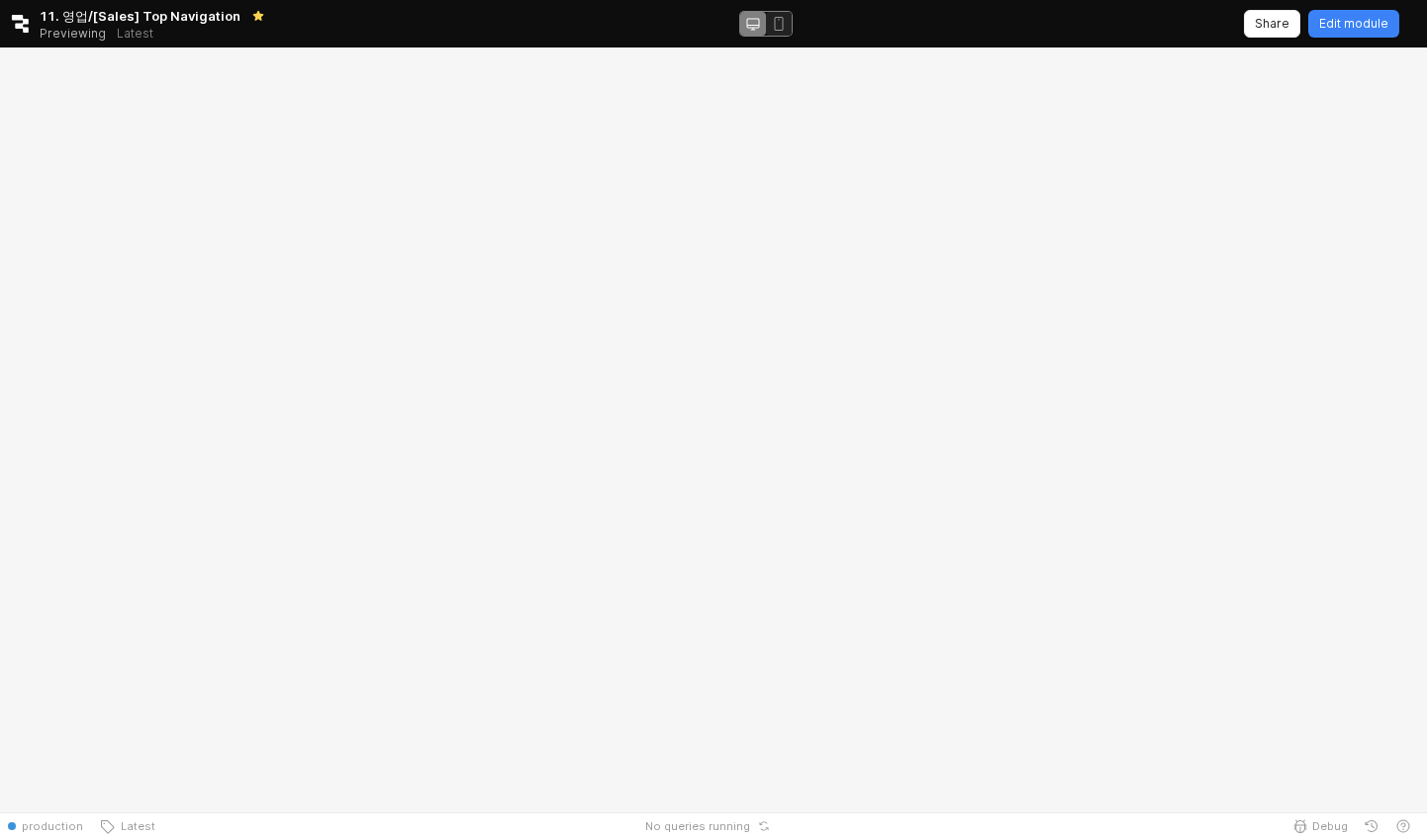 scroll, scrollTop: 0, scrollLeft: 0, axis: both 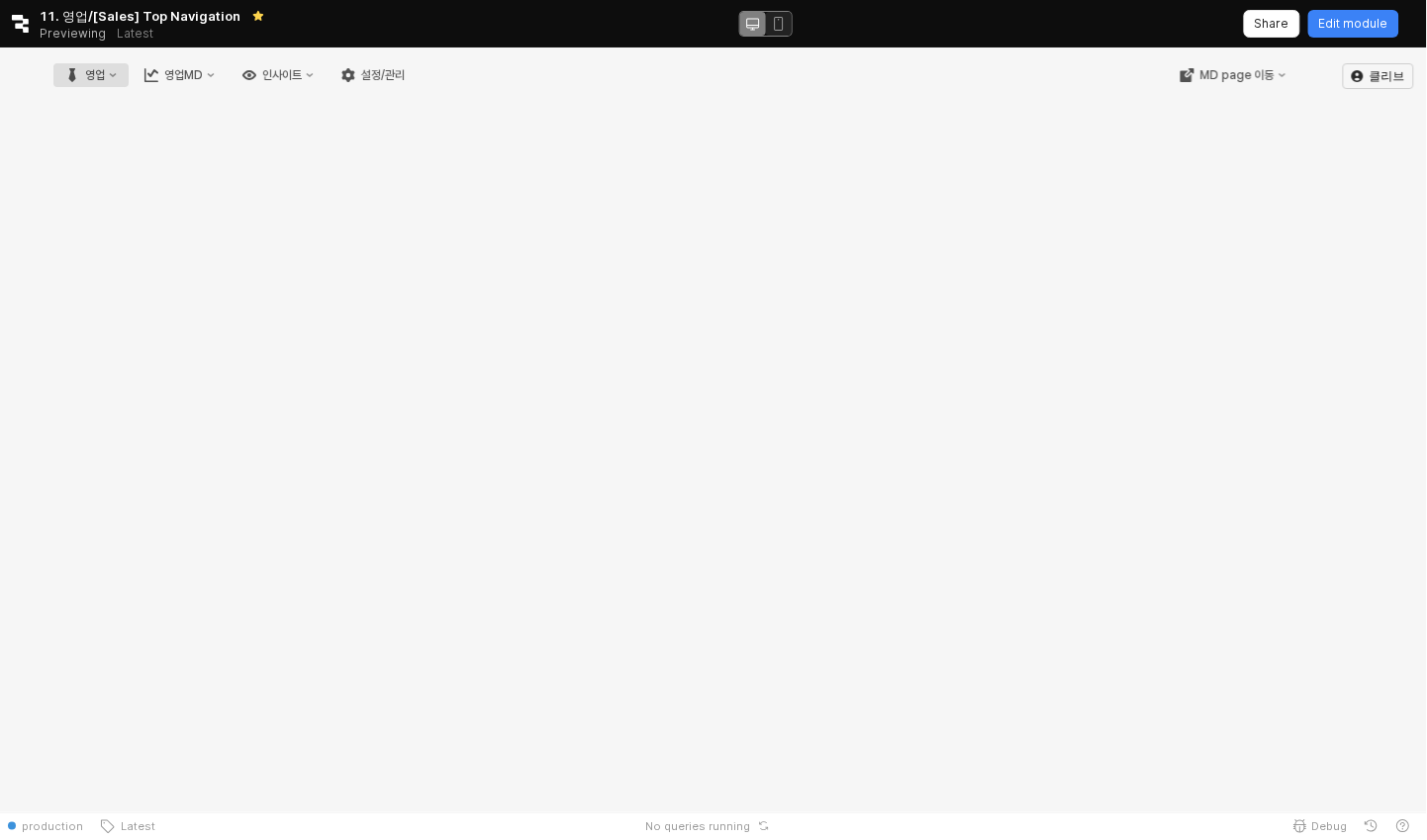 click on "영업" at bounding box center [91, 75] 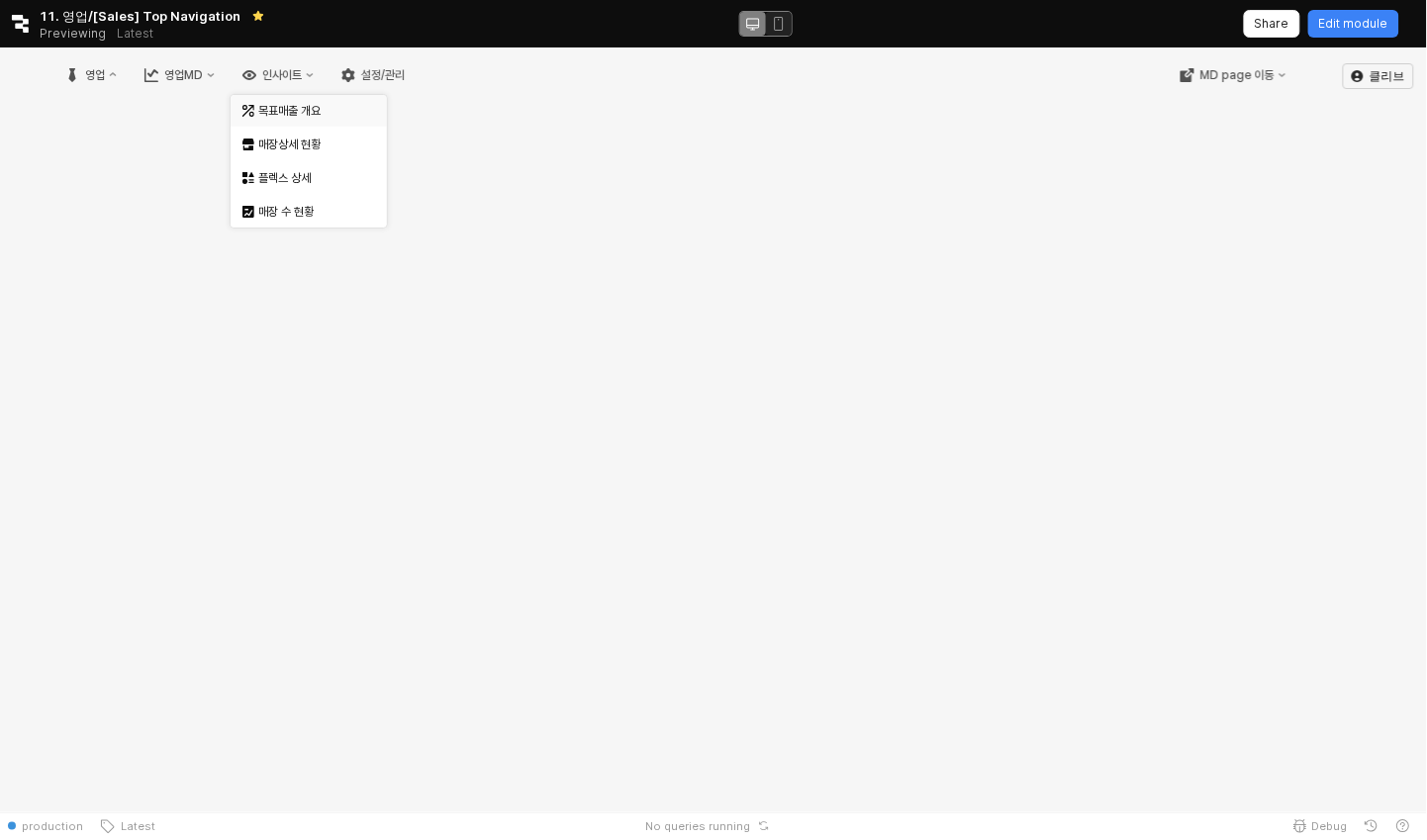 click on "목표매출 개요" at bounding box center (311, 111) 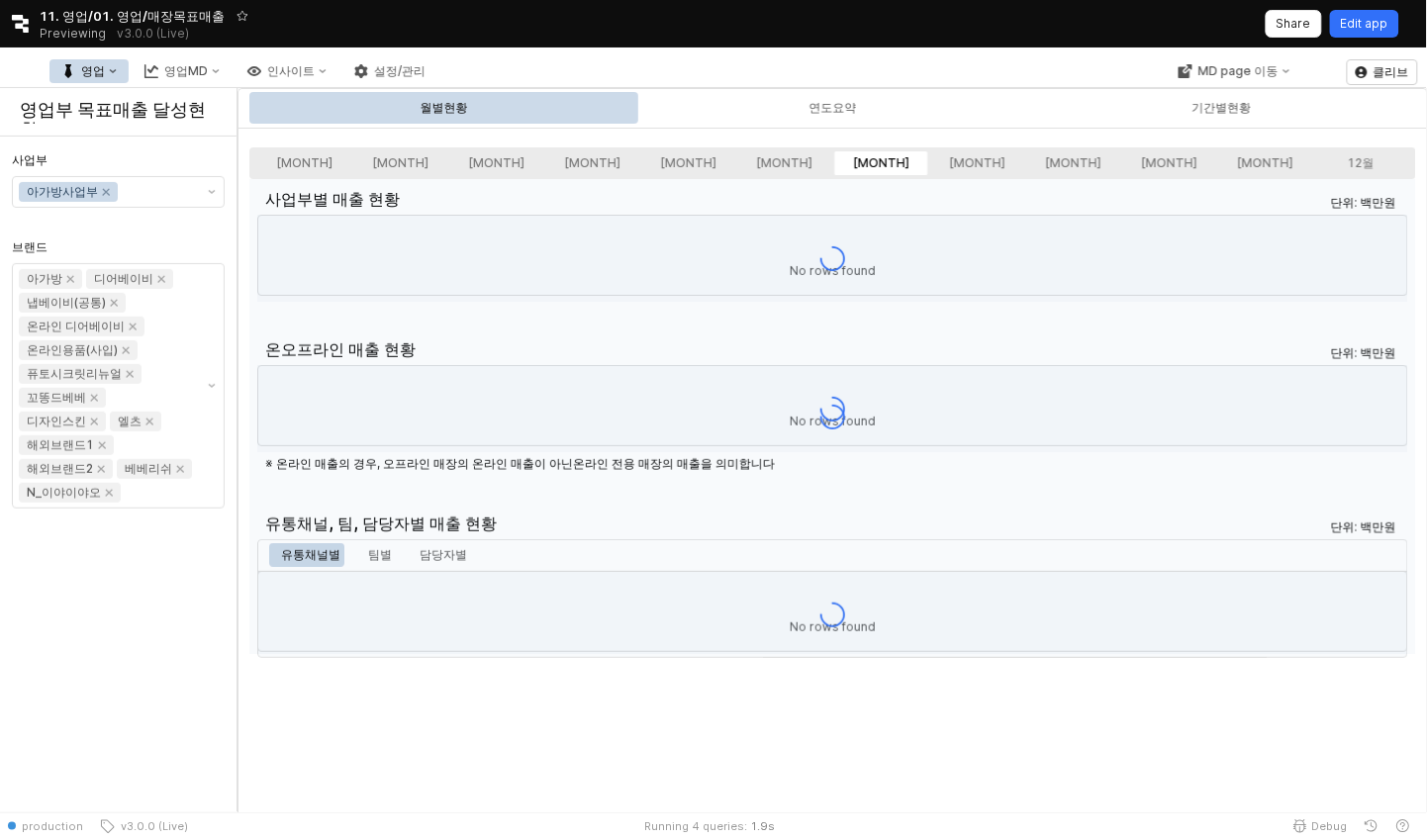 click on "Edit app" at bounding box center [1365, 24] 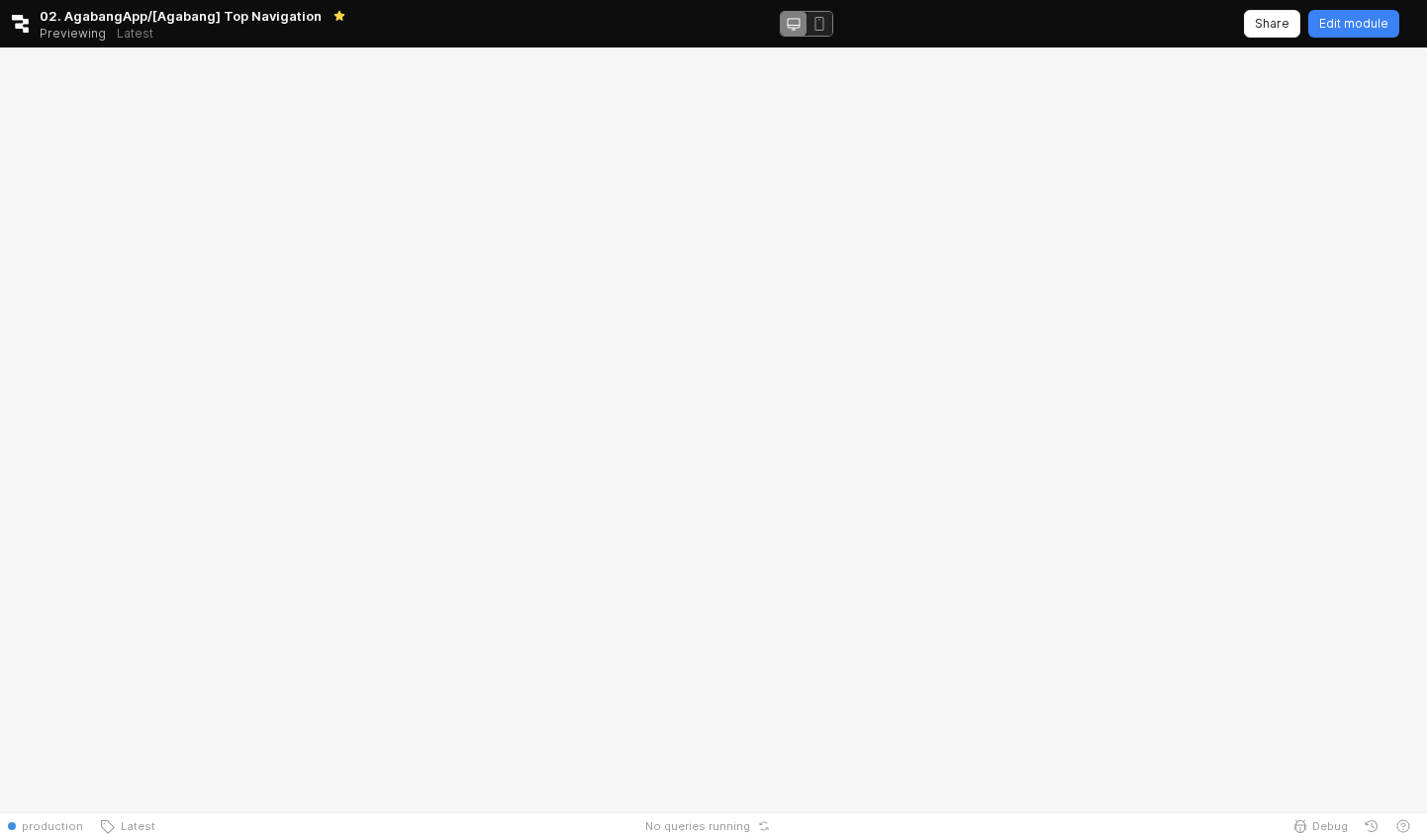 scroll, scrollTop: 0, scrollLeft: 0, axis: both 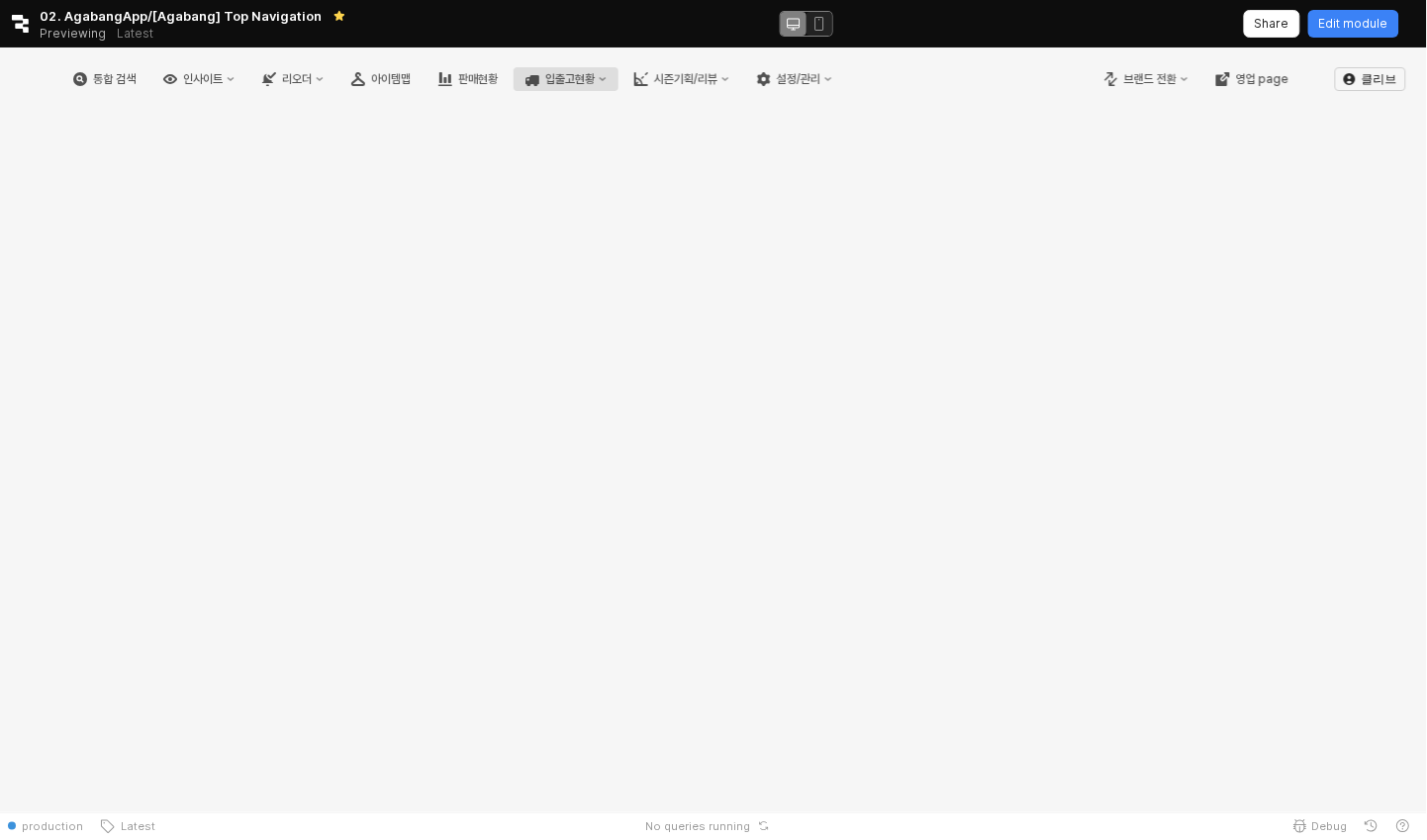 click on "입출고현황" at bounding box center (570, 79) 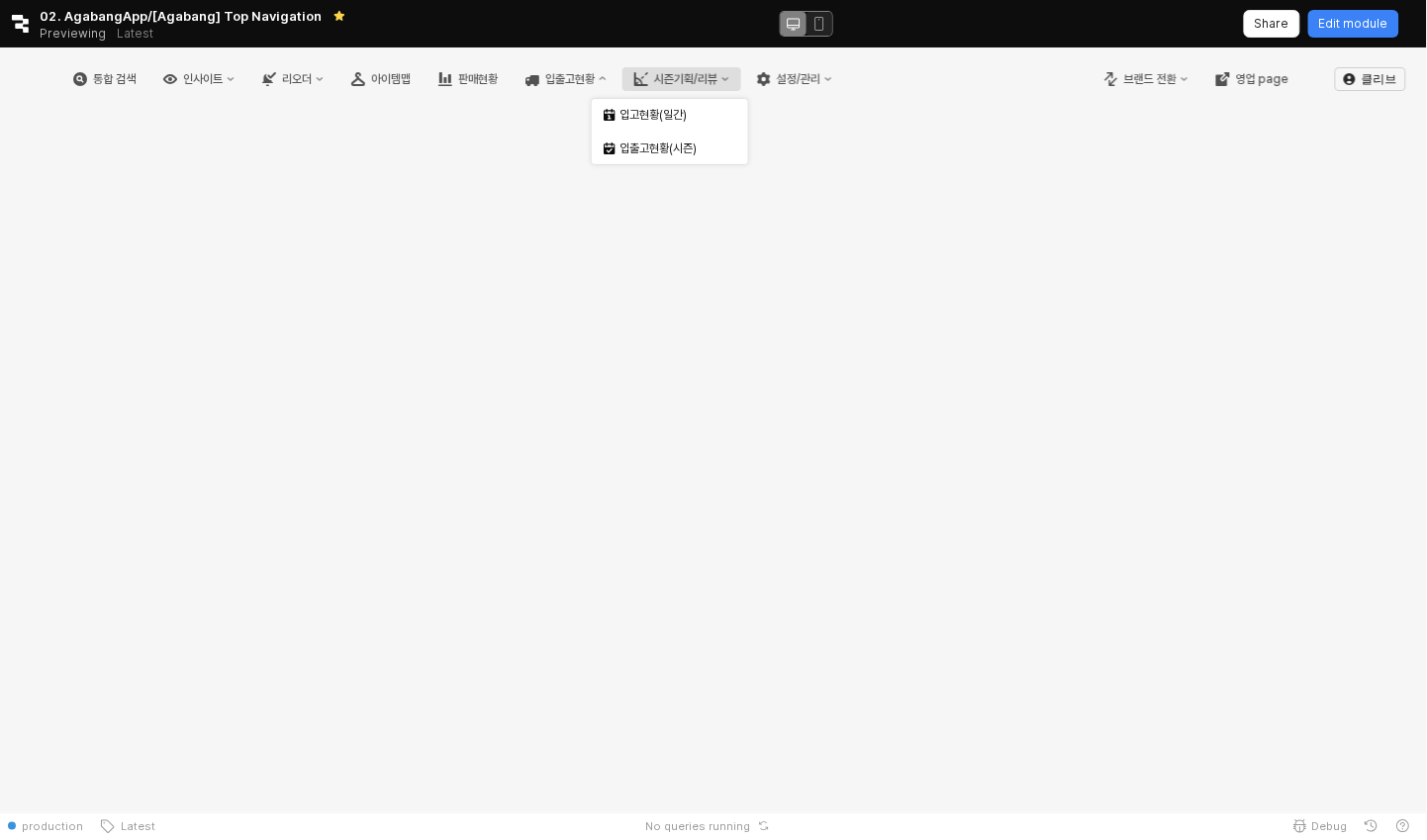 click at bounding box center (646, 73) 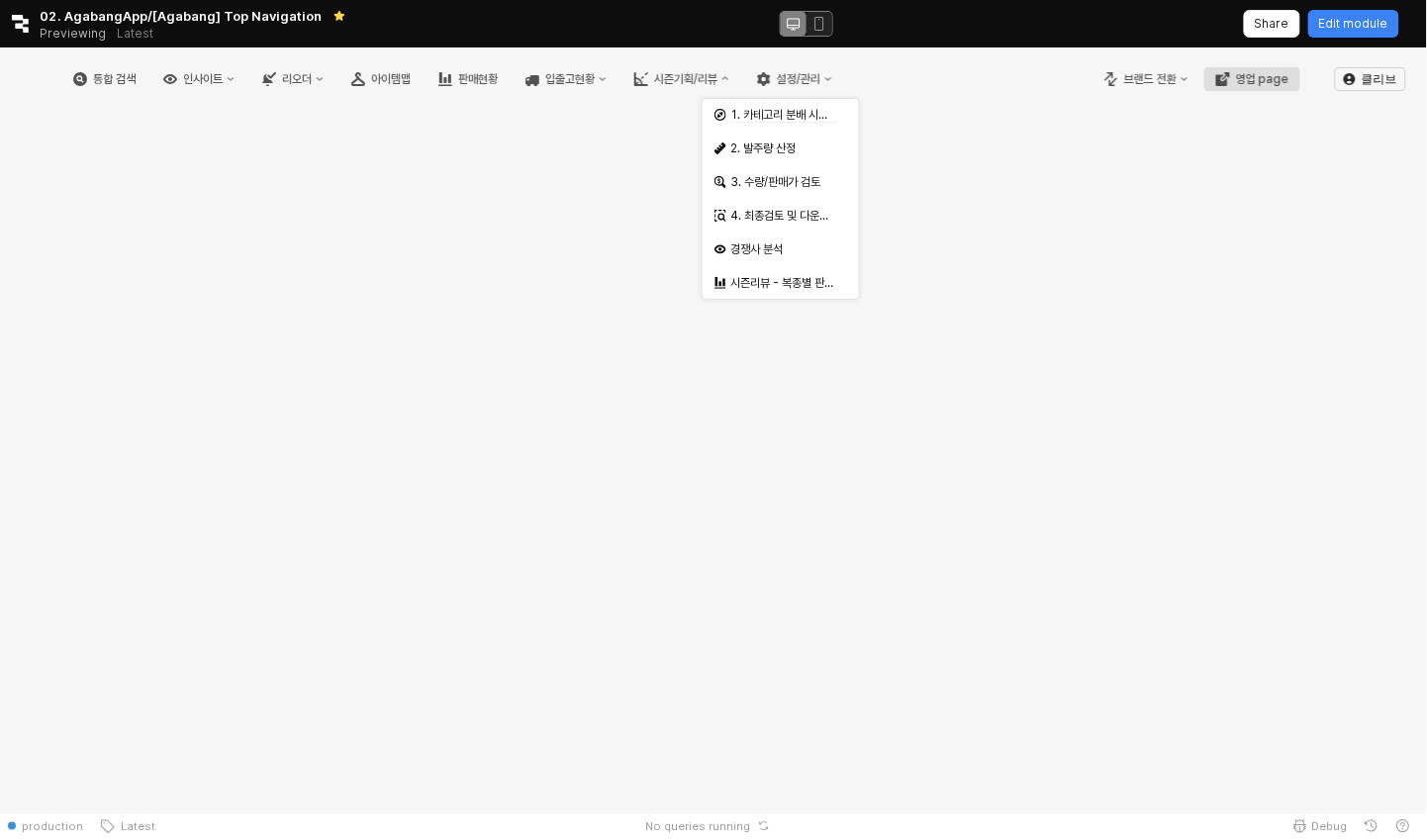 click on "영업 page" at bounding box center [1252, 79] 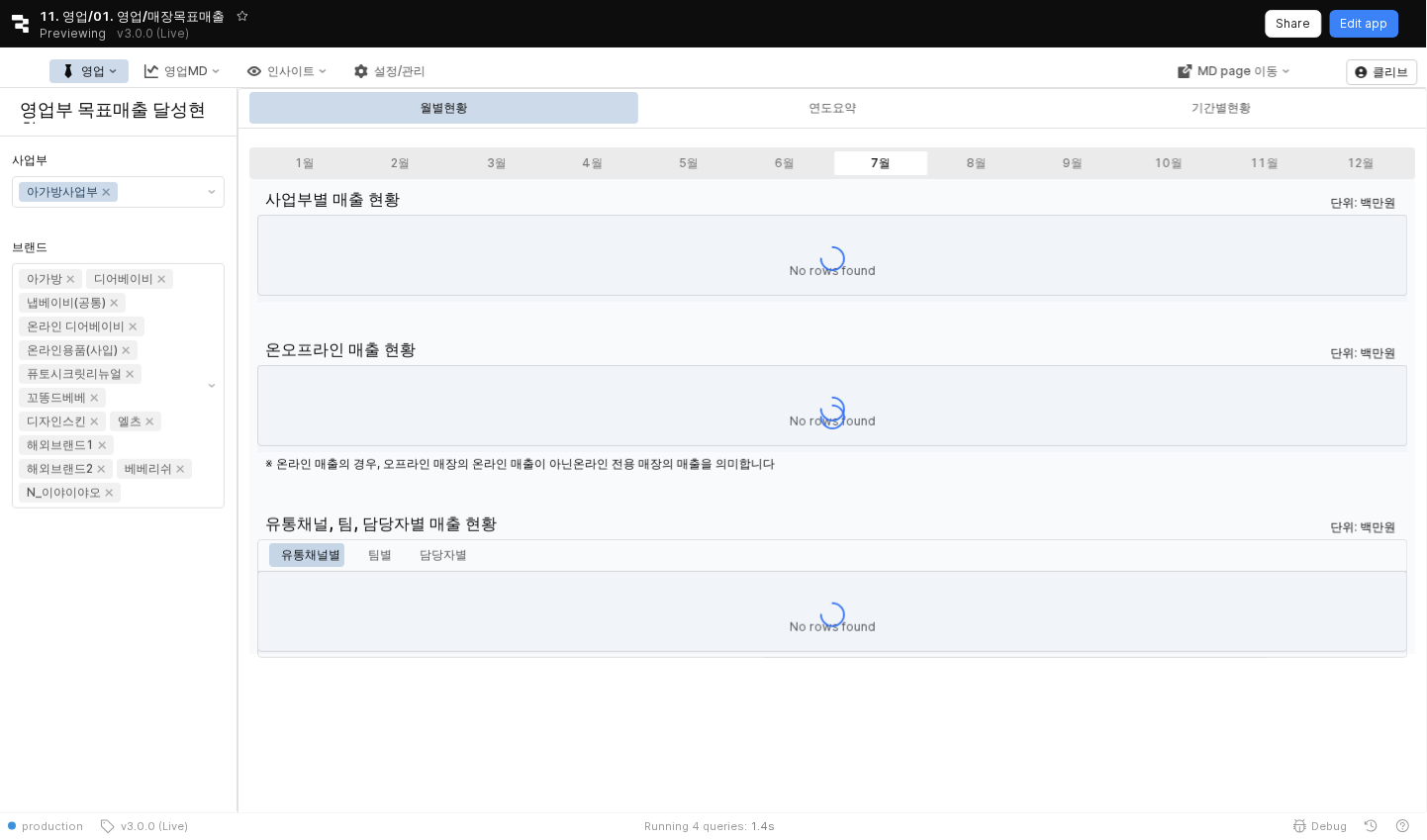 click at bounding box center (113, 71) 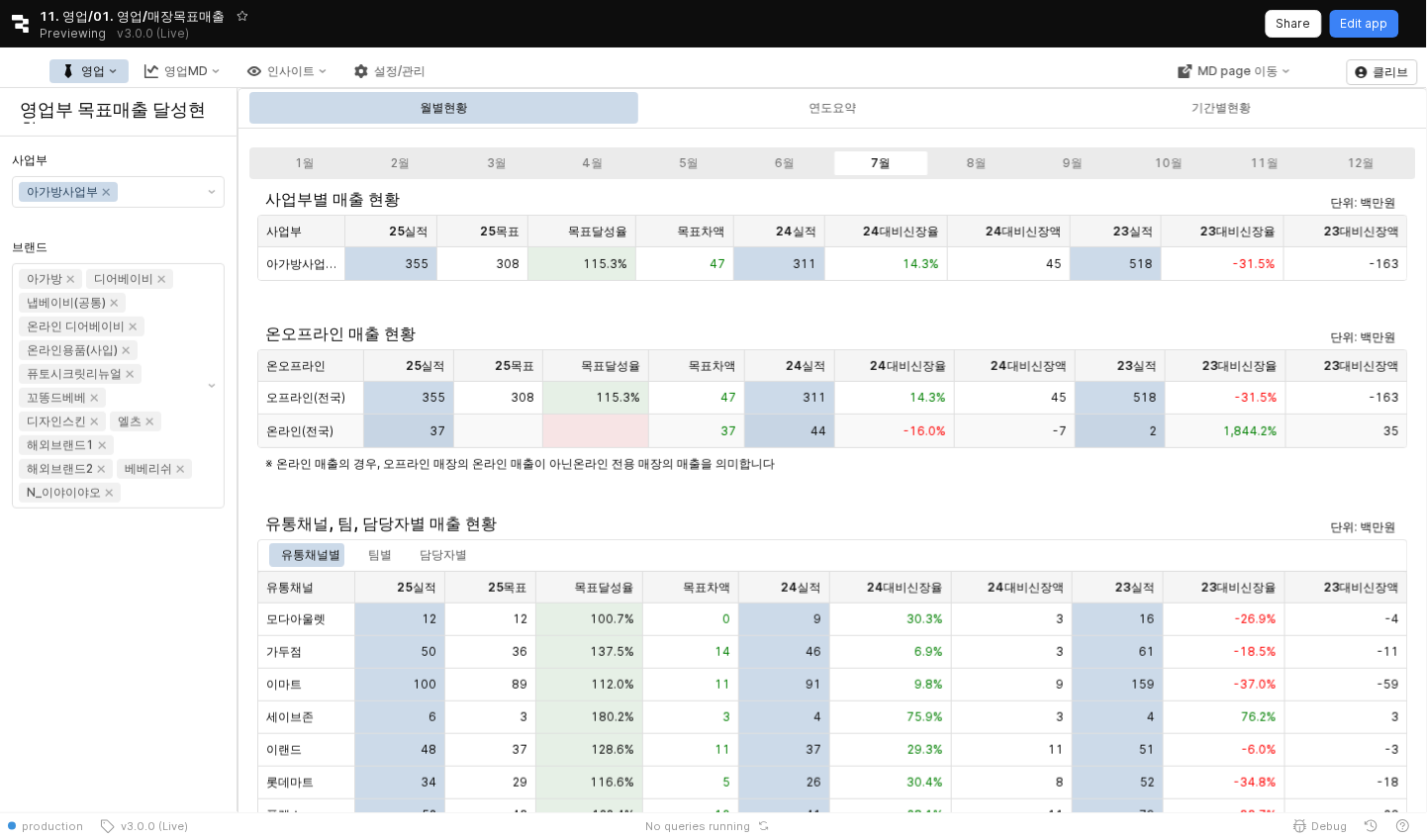 scroll, scrollTop: 10, scrollLeft: 0, axis: vertical 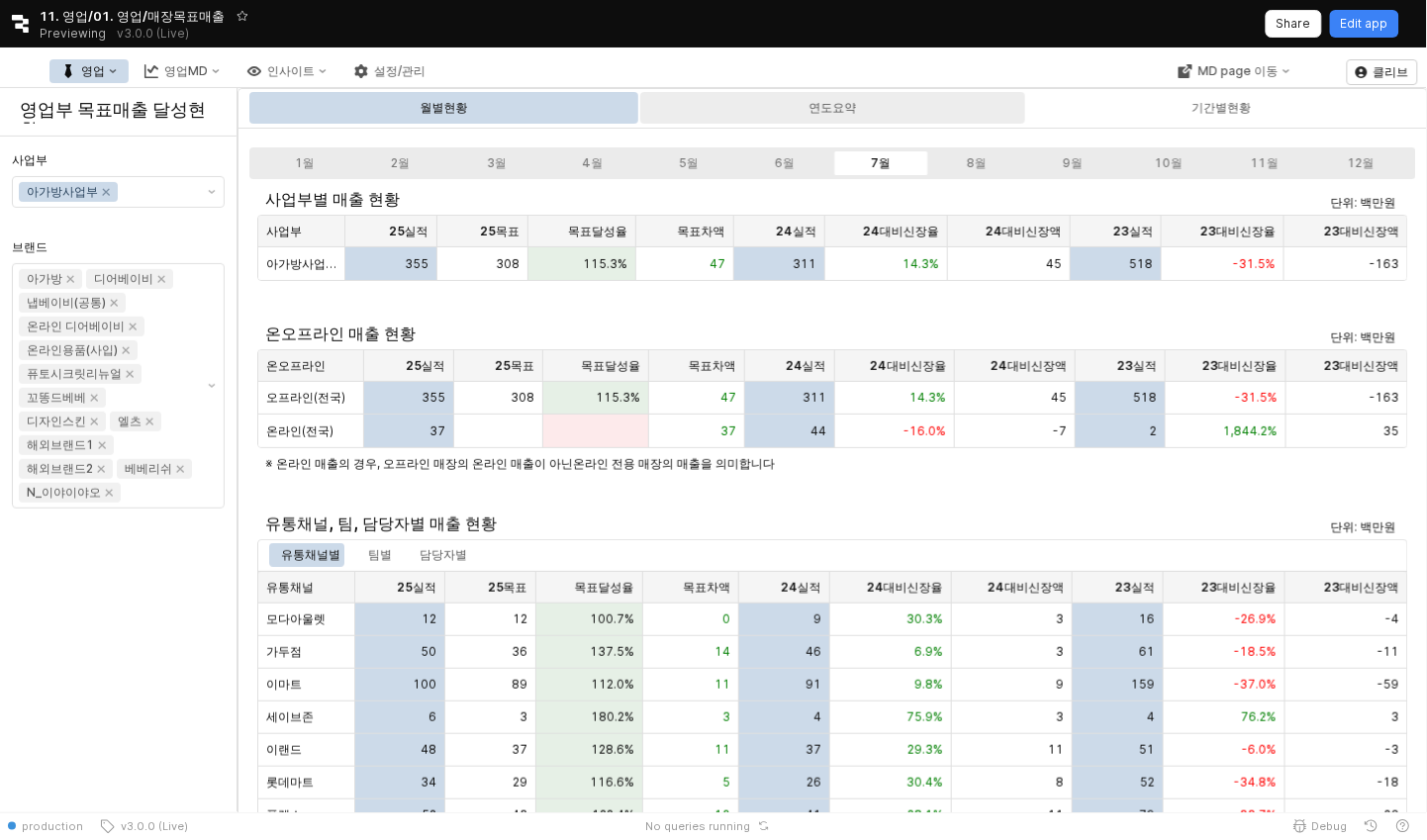 click on "연도요약" at bounding box center (832, 108) 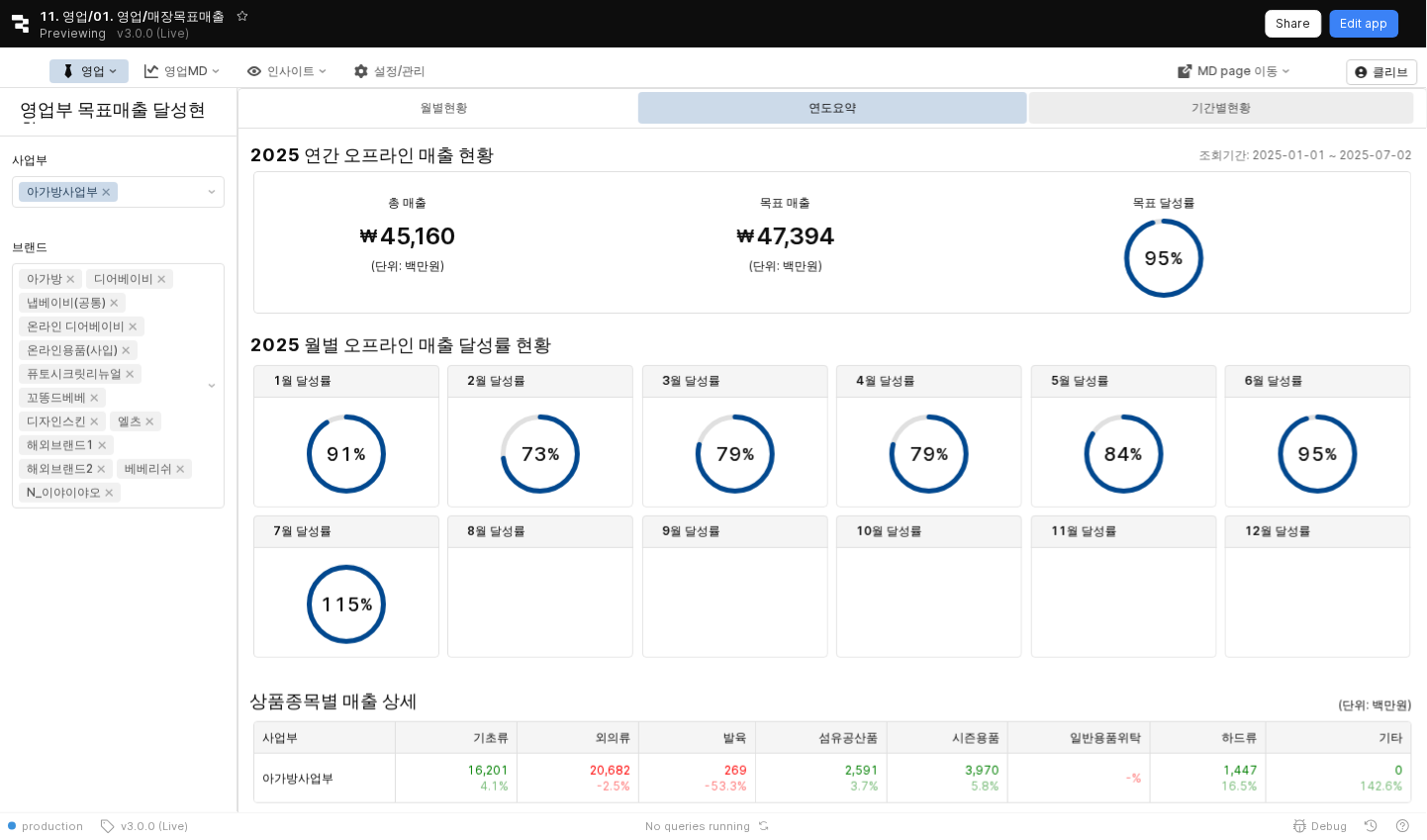 click on "기간별현황" at bounding box center [1221, 108] 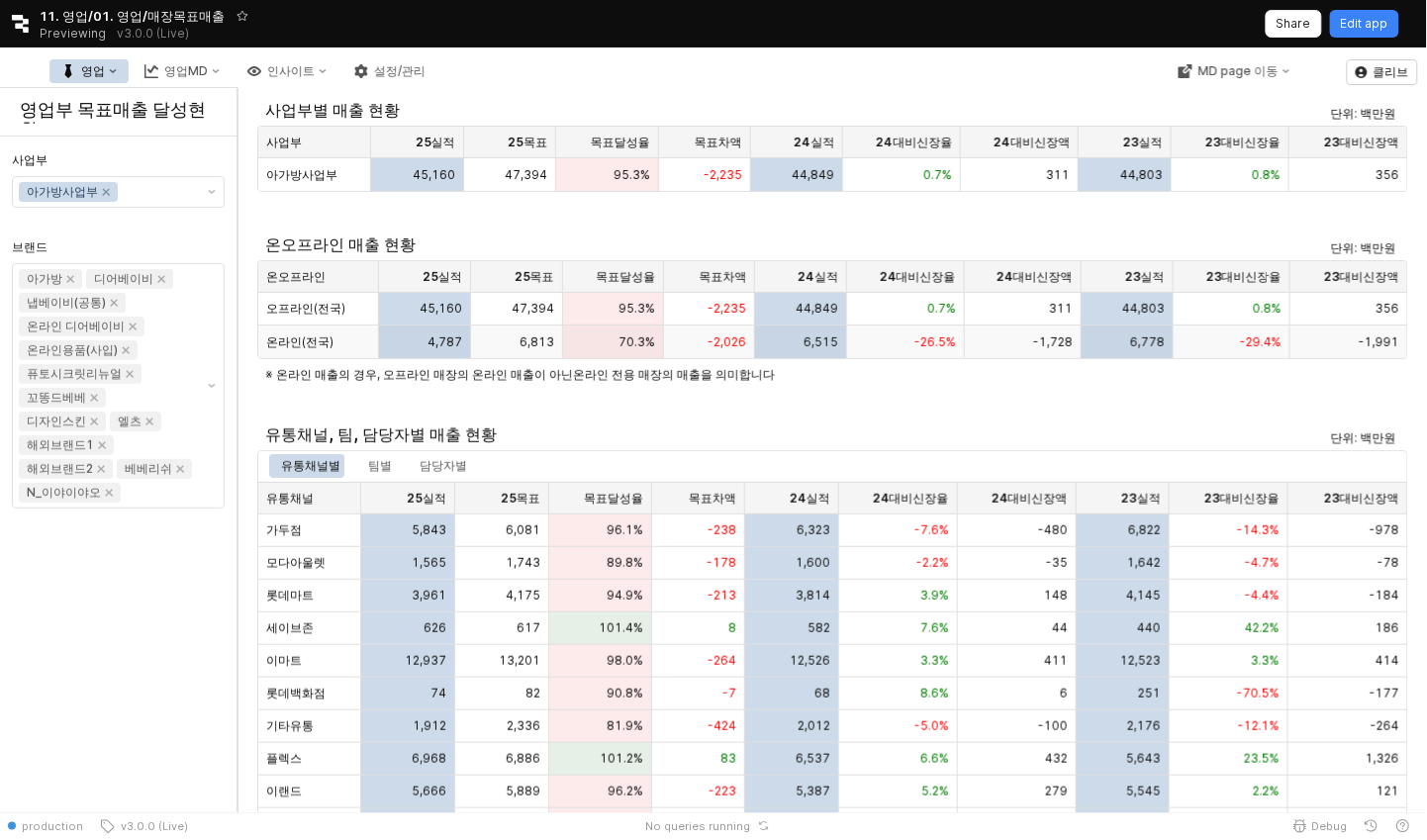 scroll, scrollTop: 0, scrollLeft: 0, axis: both 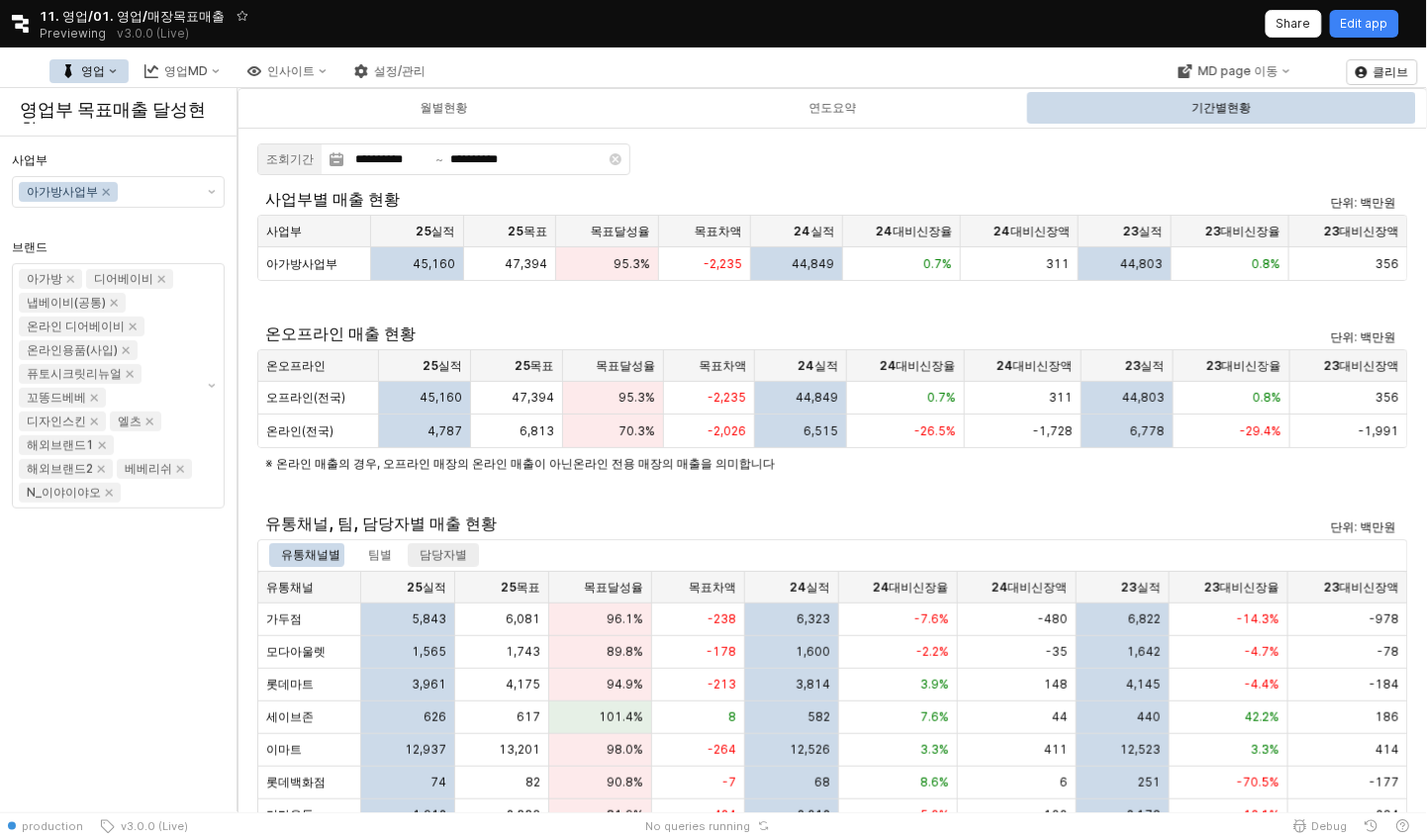 click on "담당자별" at bounding box center [443, 555] 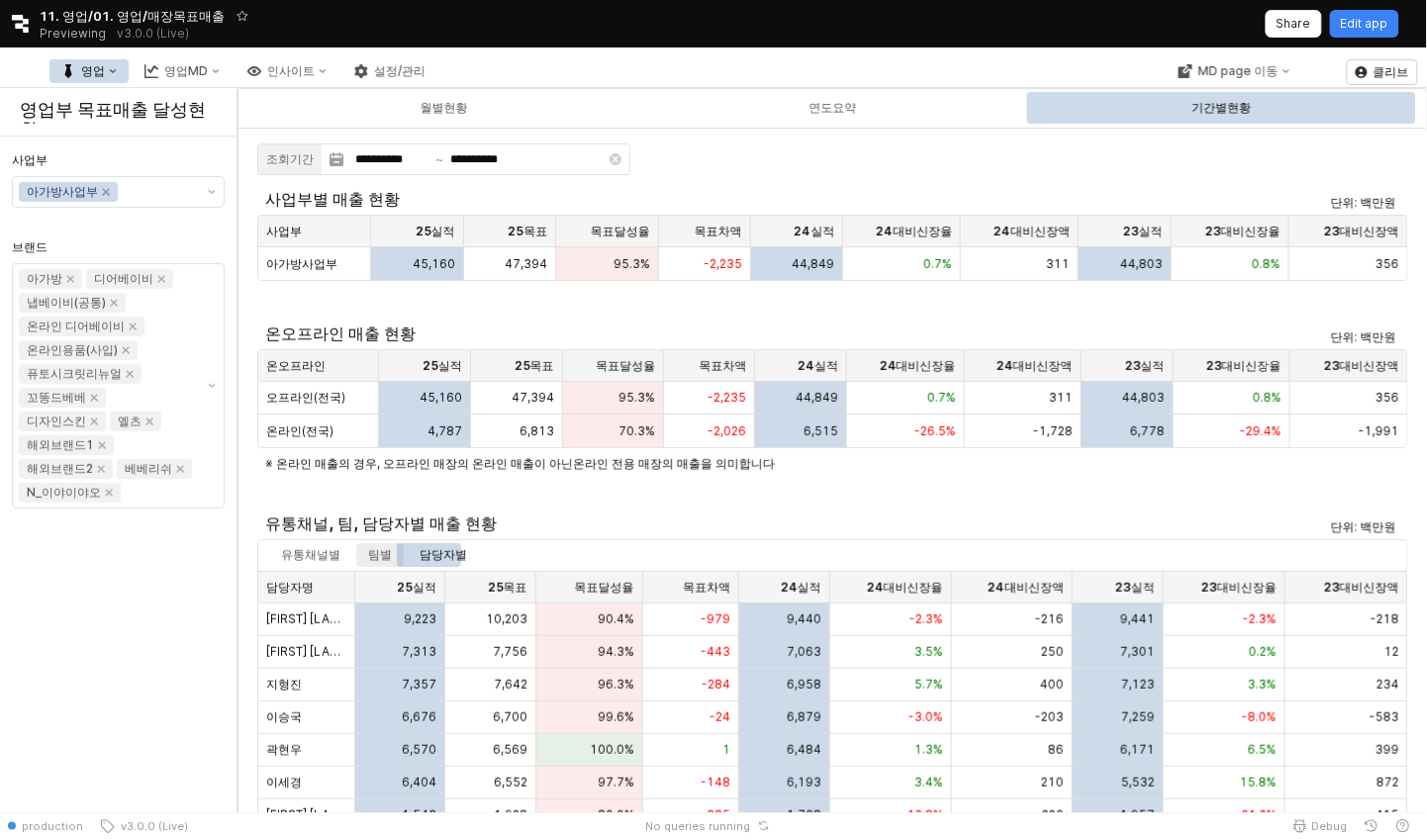 click on "팀별" at bounding box center (380, 555) 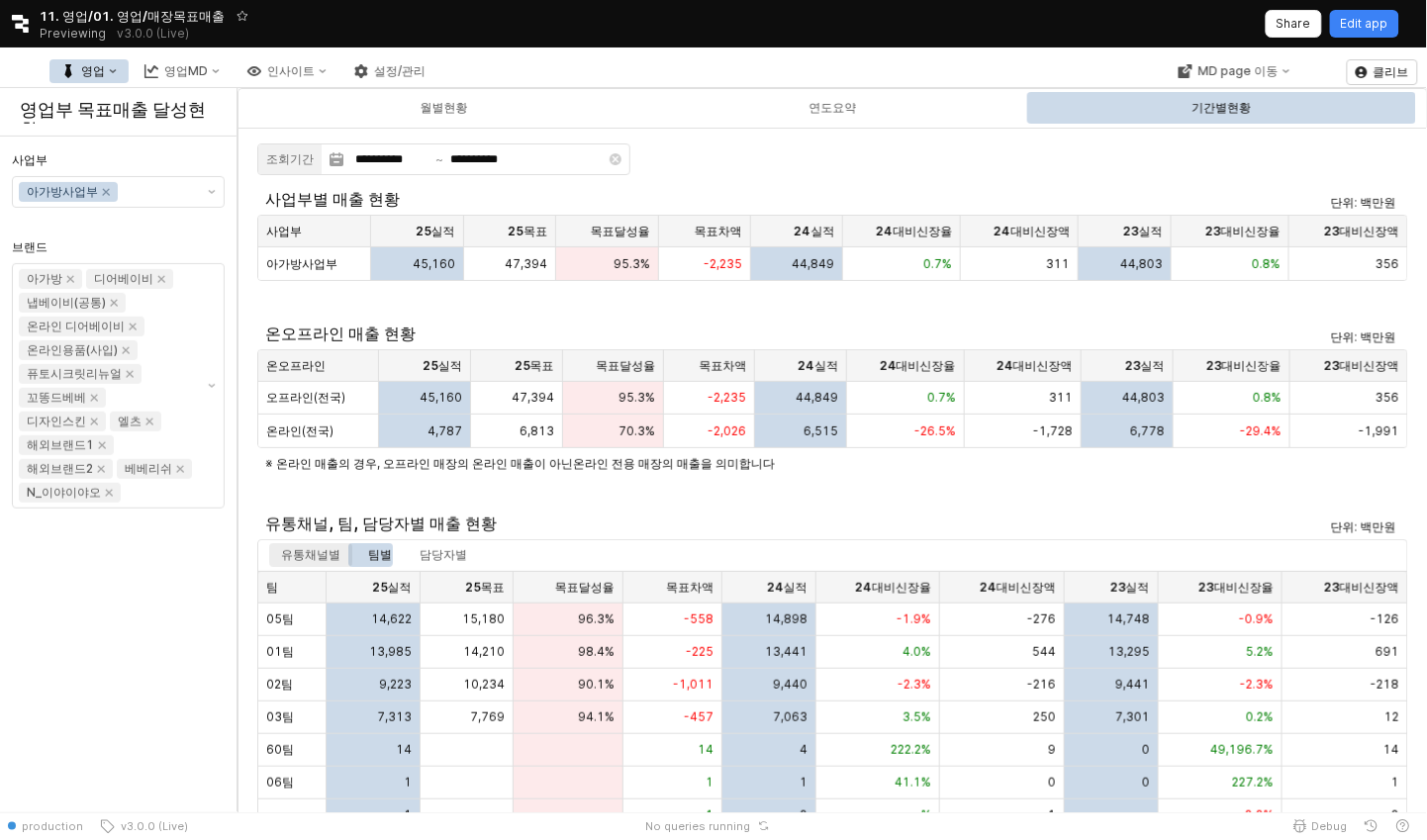 click on "유통채널별" at bounding box center (311, 555) 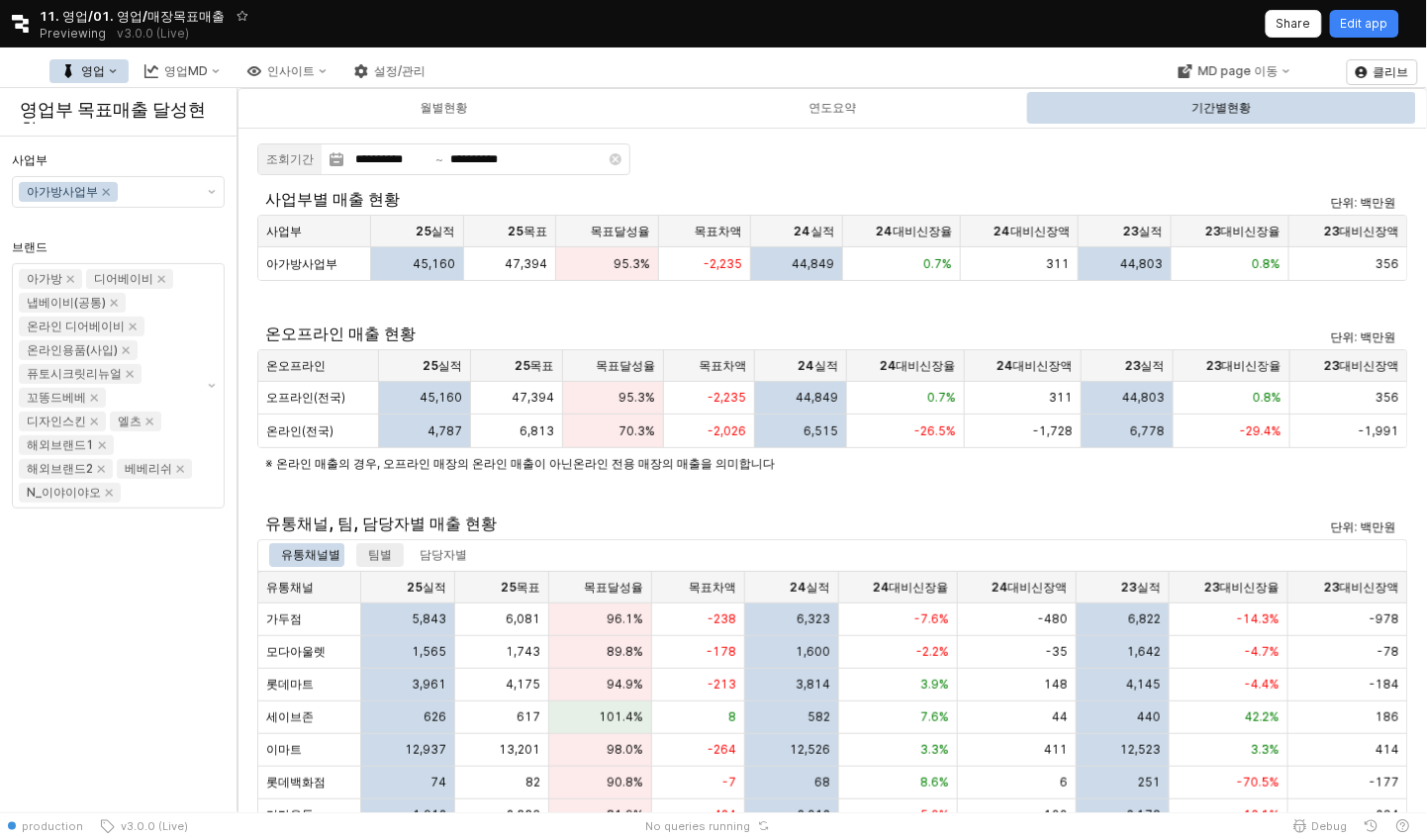 click on "팀별" at bounding box center (380, 555) 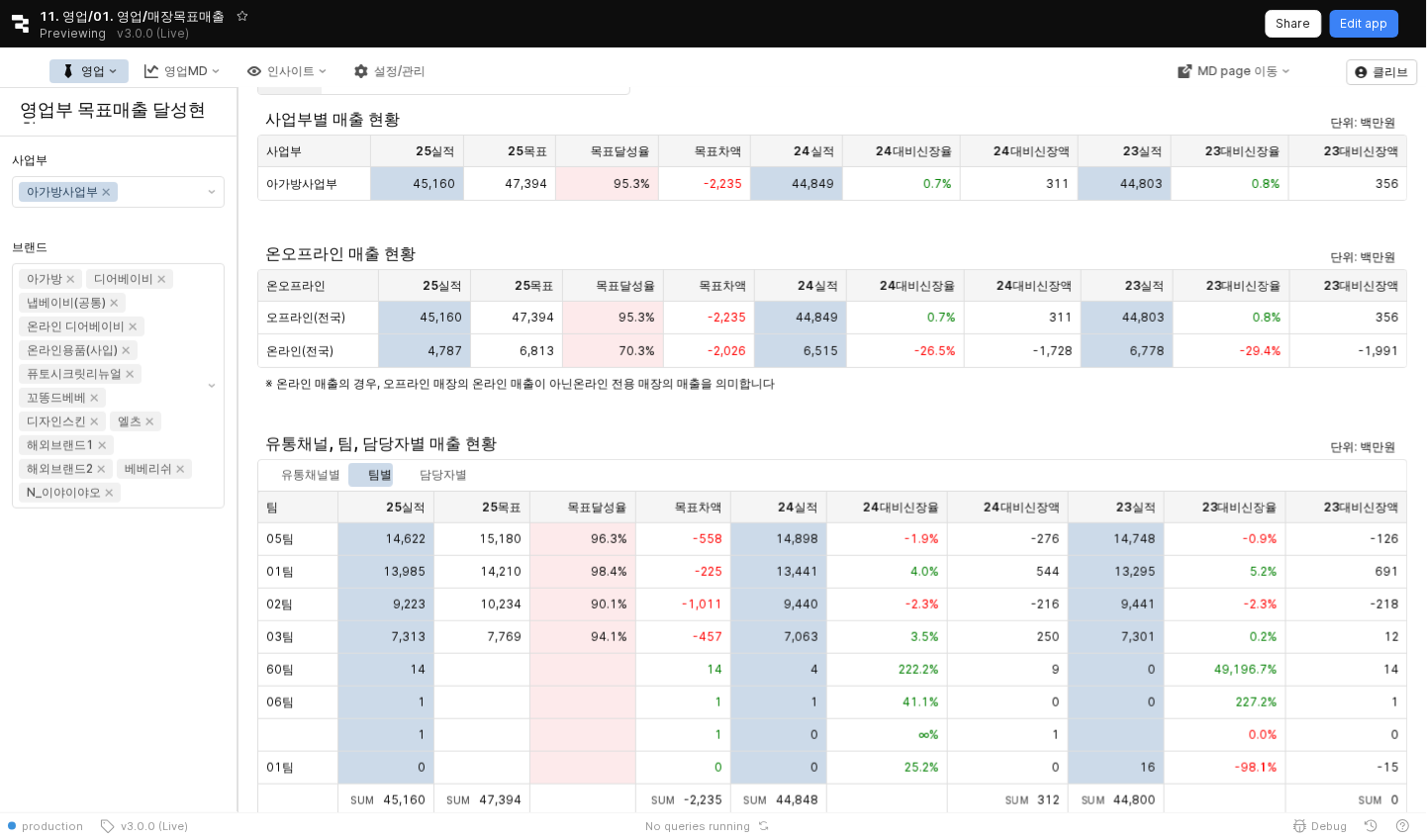 scroll, scrollTop: 148, scrollLeft: 0, axis: vertical 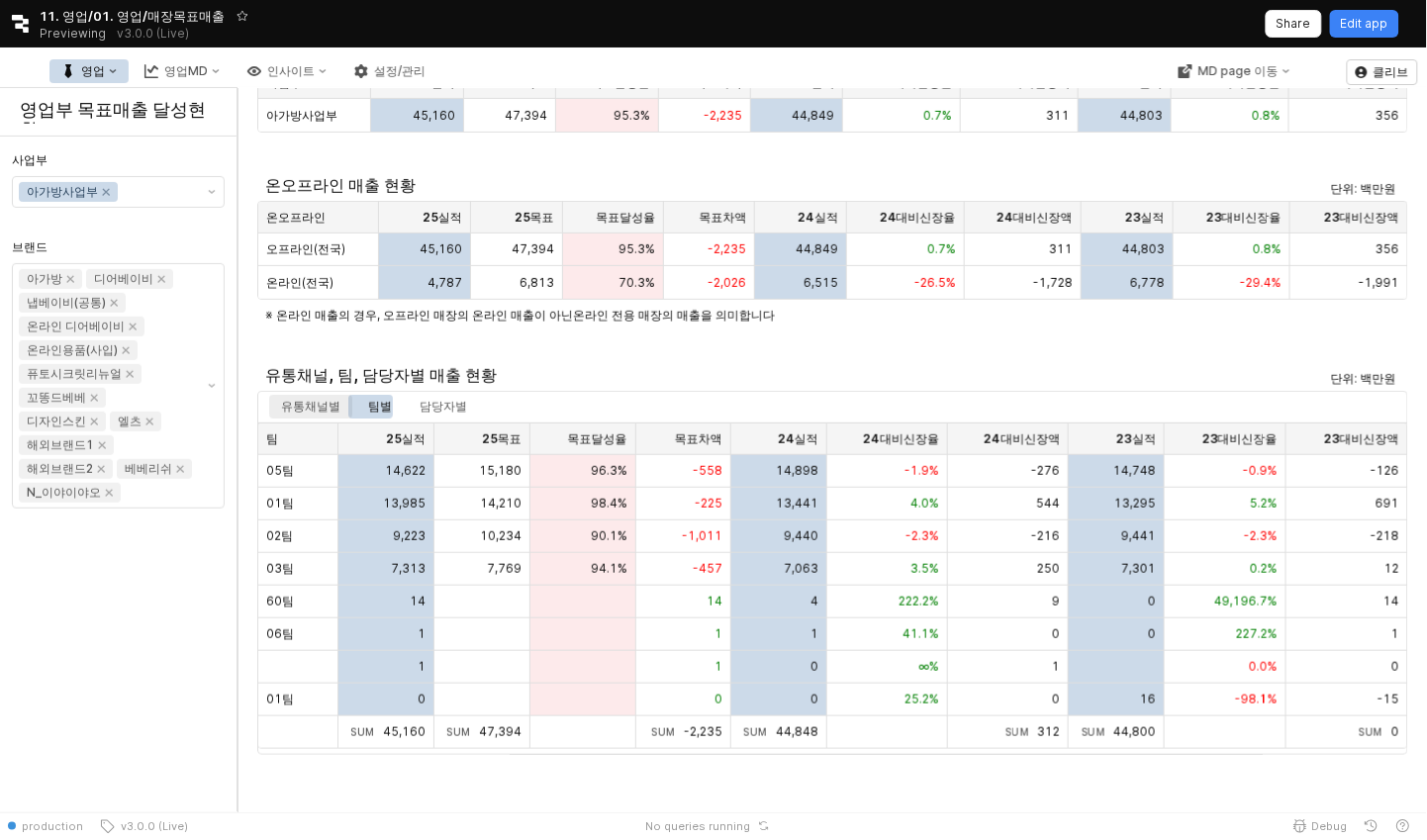 click on "유통채널별" at bounding box center (311, 407) 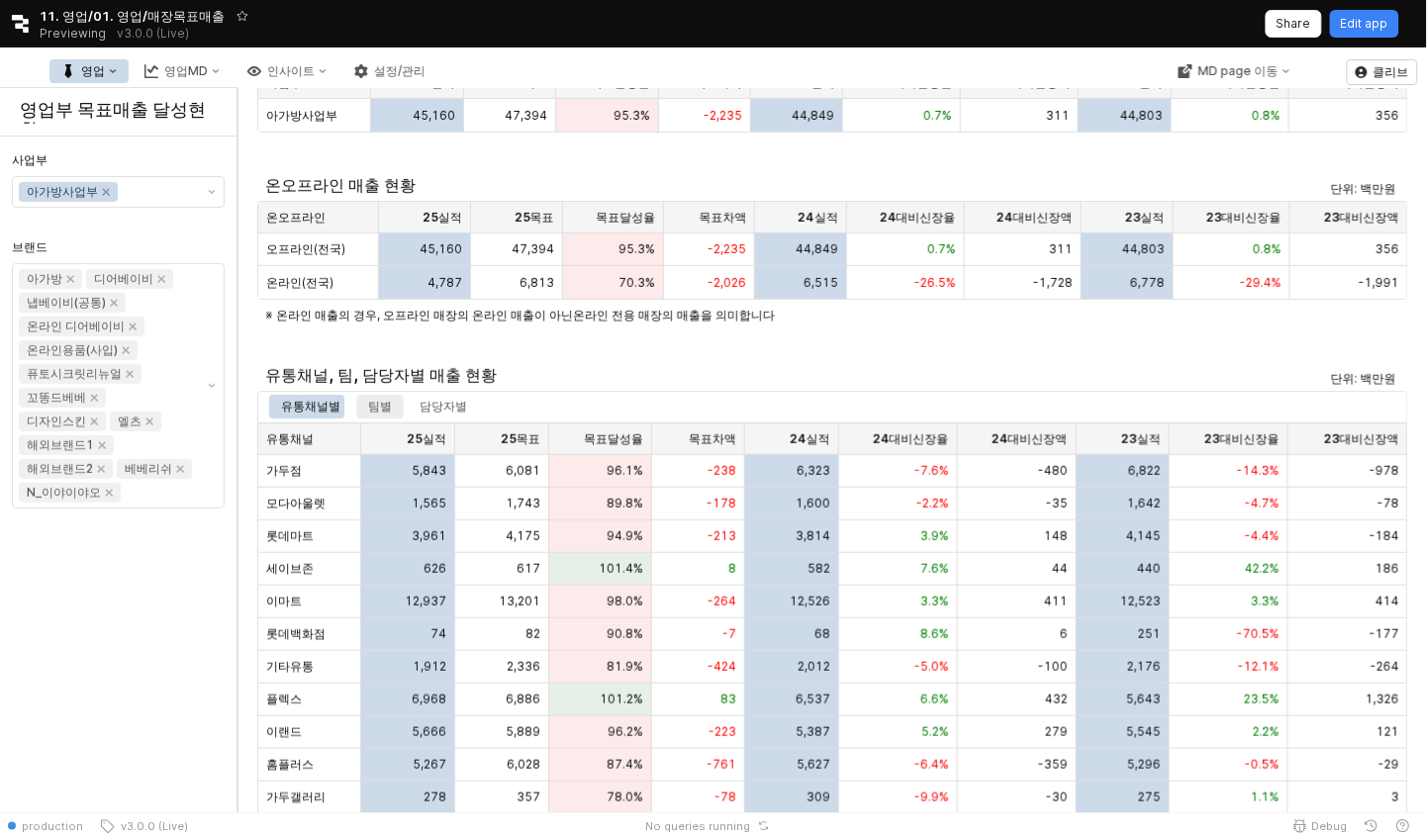 click on "팀별" at bounding box center (380, 407) 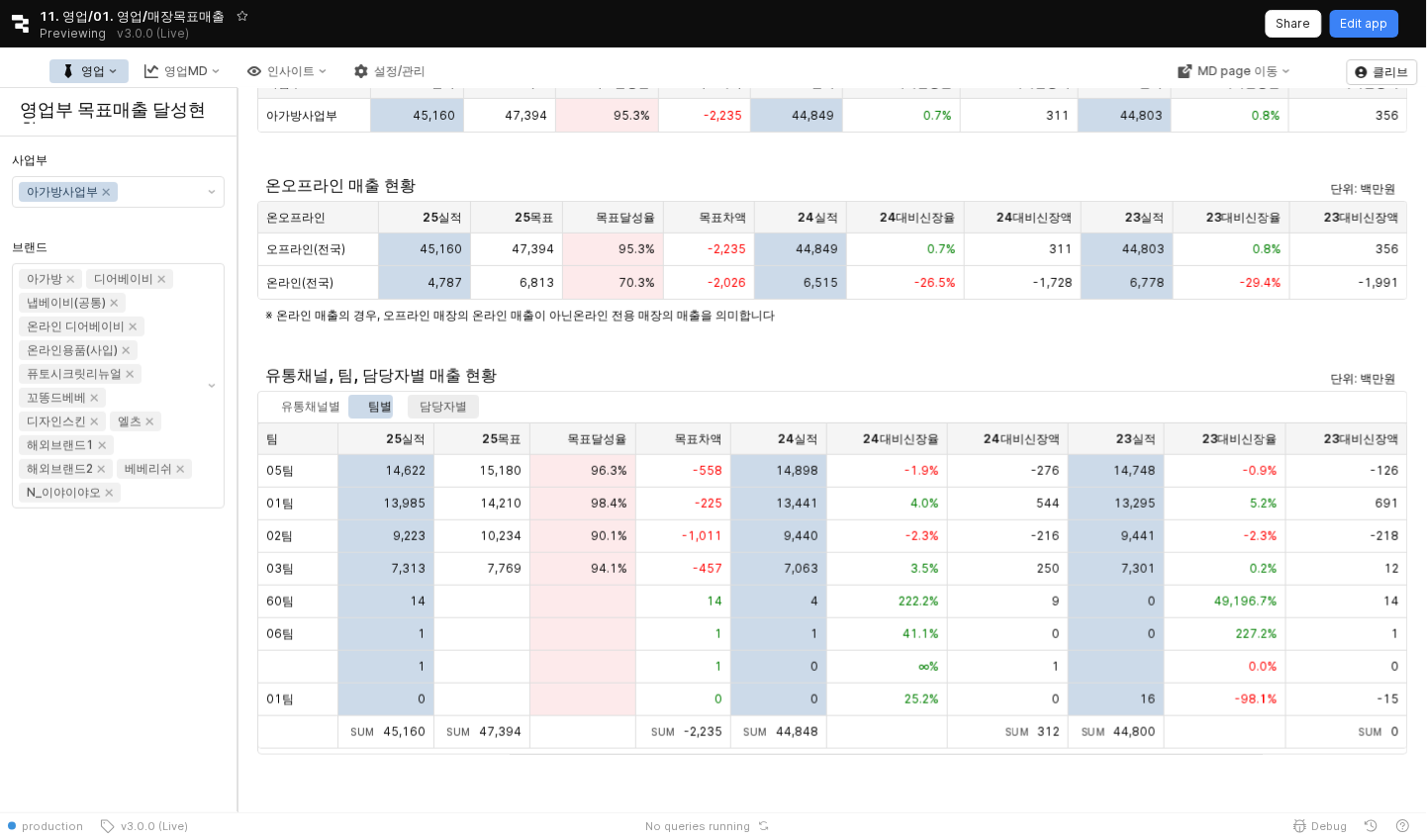 click on "담당자별" at bounding box center (443, 407) 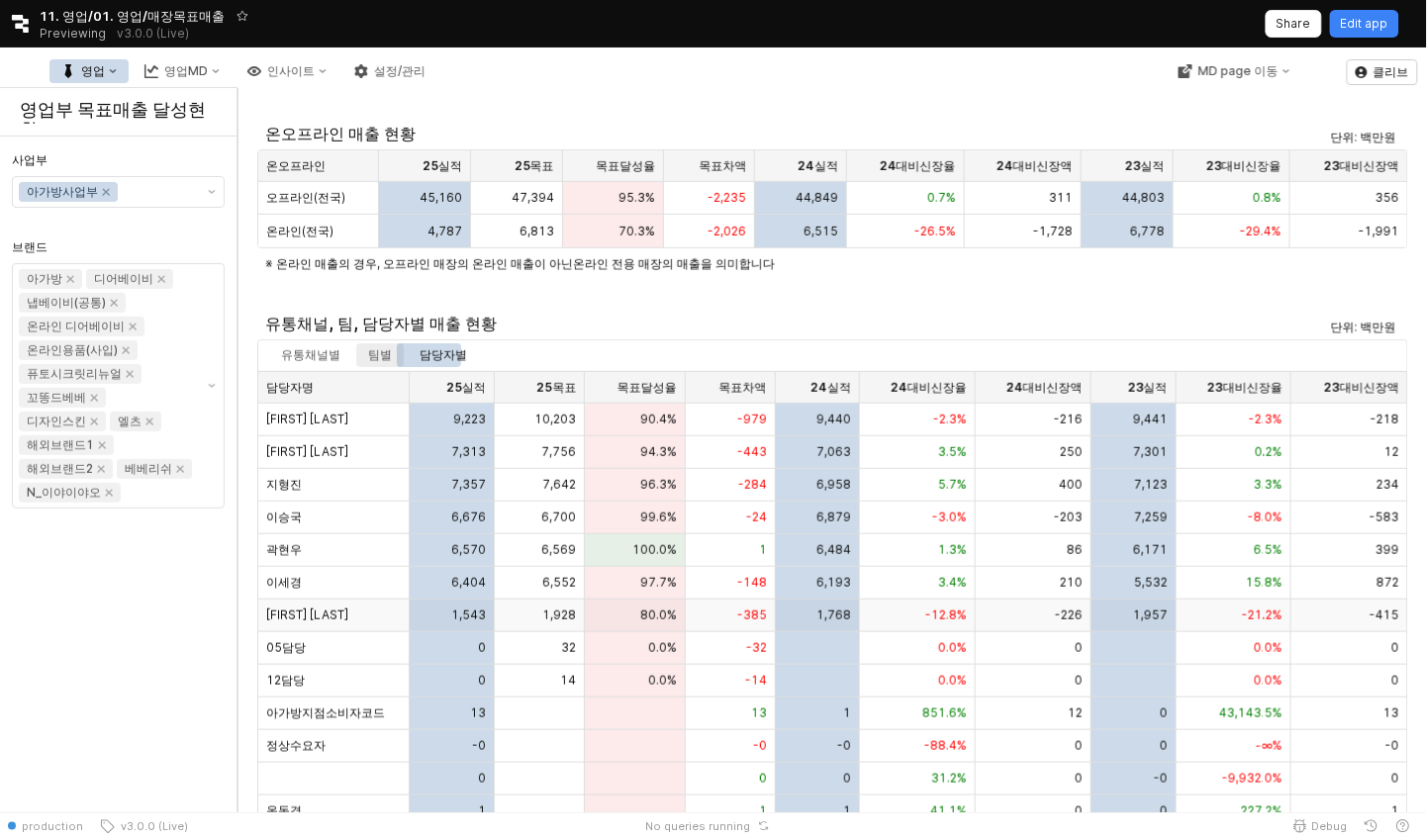 scroll, scrollTop: 0, scrollLeft: 0, axis: both 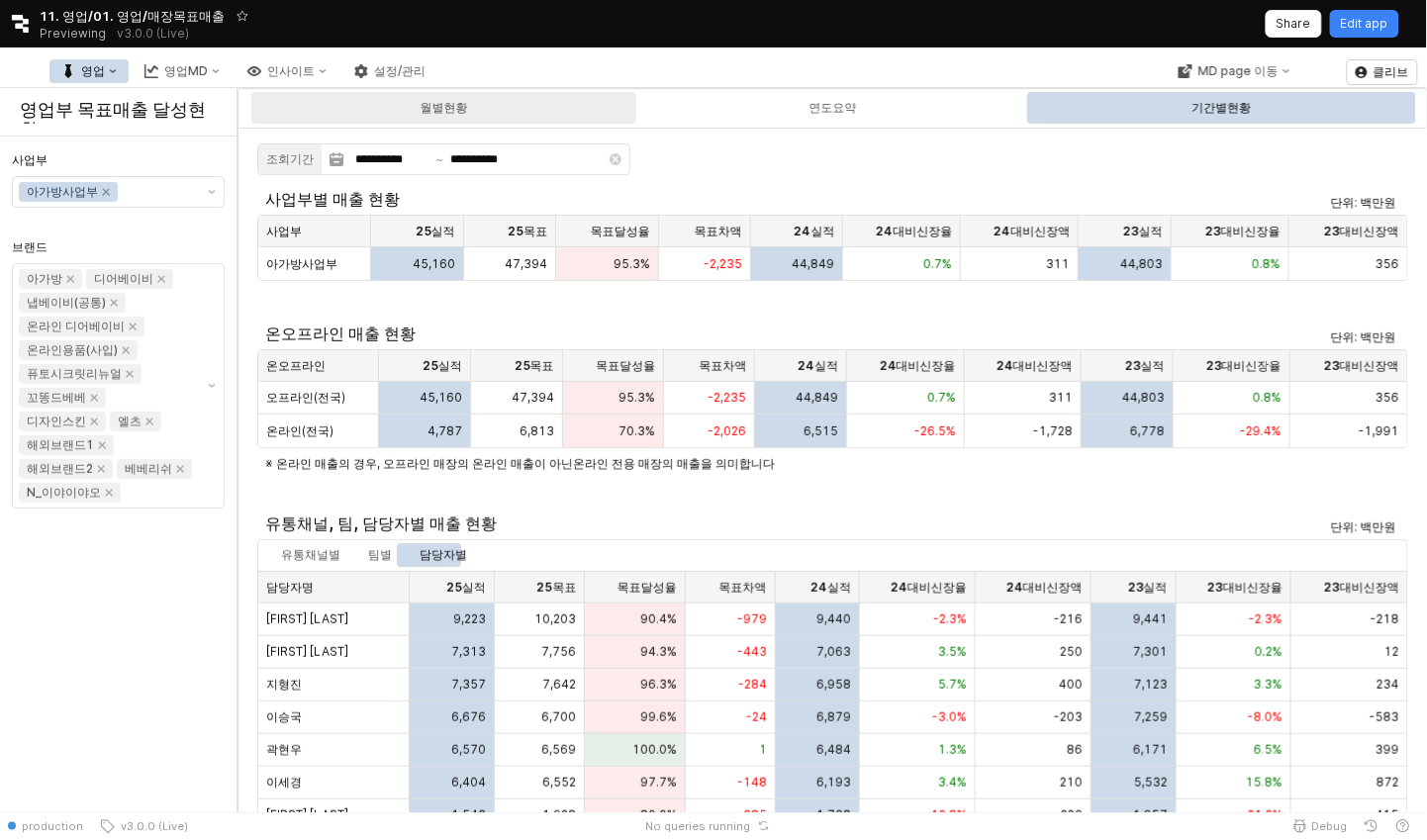 click on "월별현황" at bounding box center (443, 108) 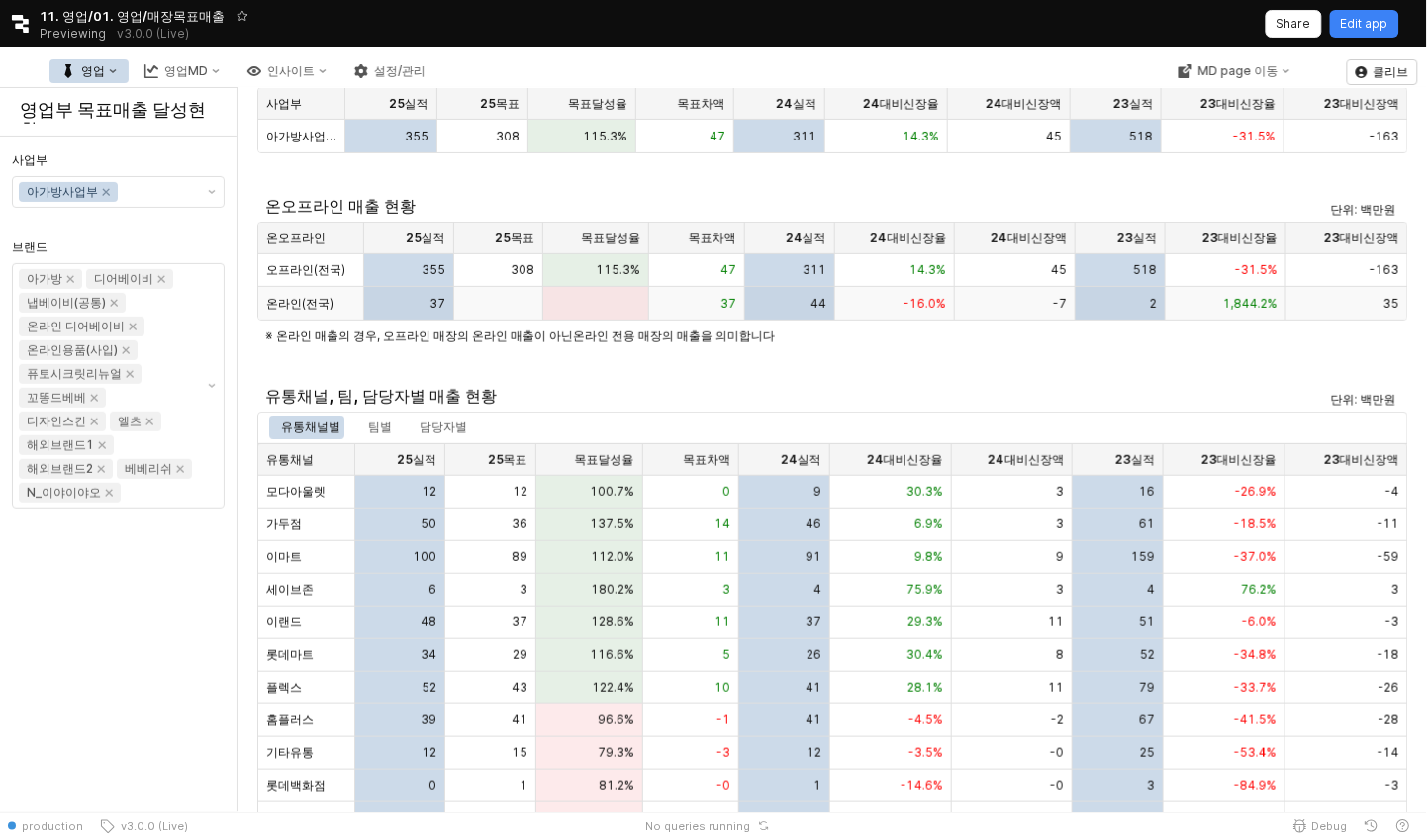 scroll, scrollTop: 243, scrollLeft: 0, axis: vertical 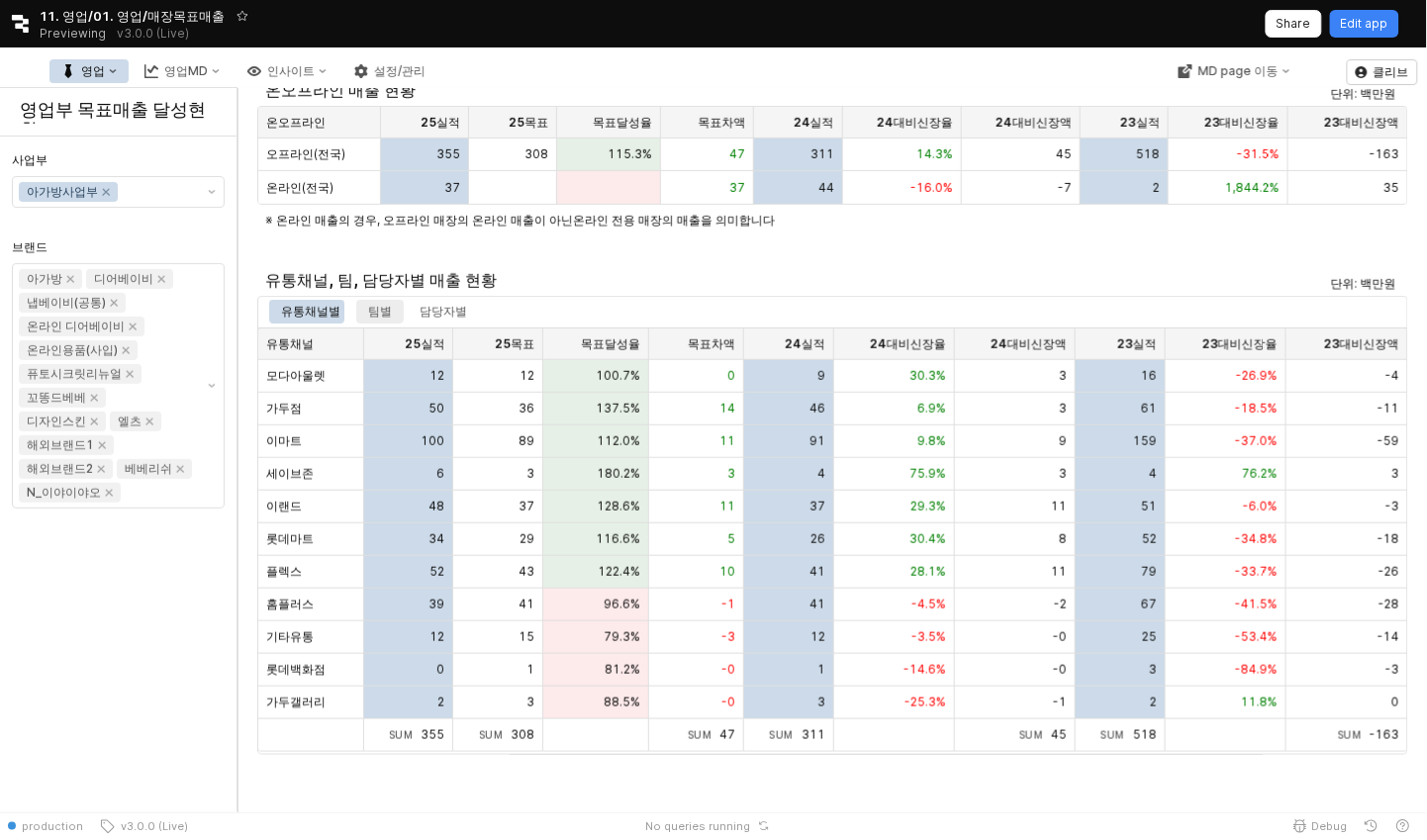 click on "팀별" at bounding box center [380, 312] 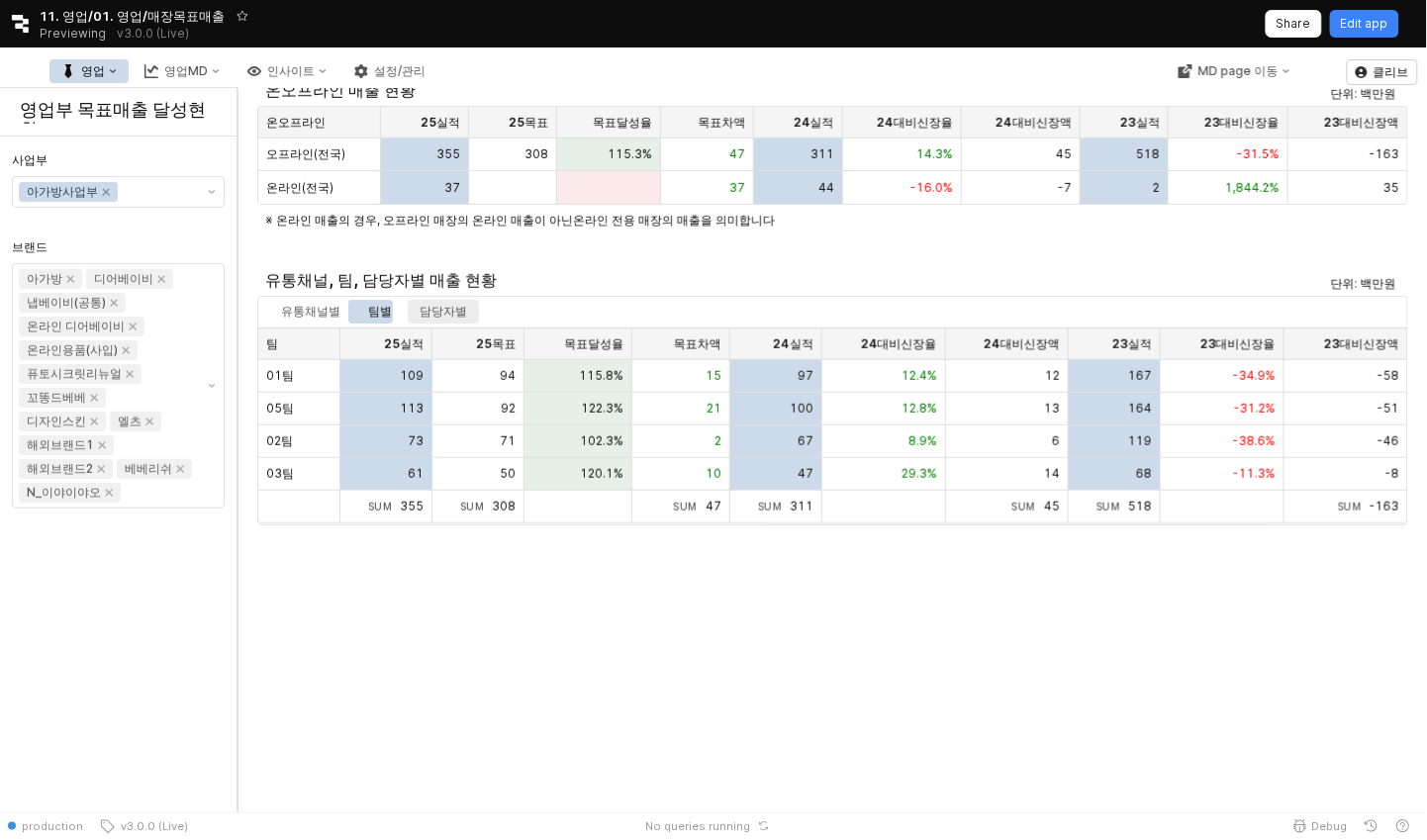 click on "담당자별" at bounding box center [443, 312] 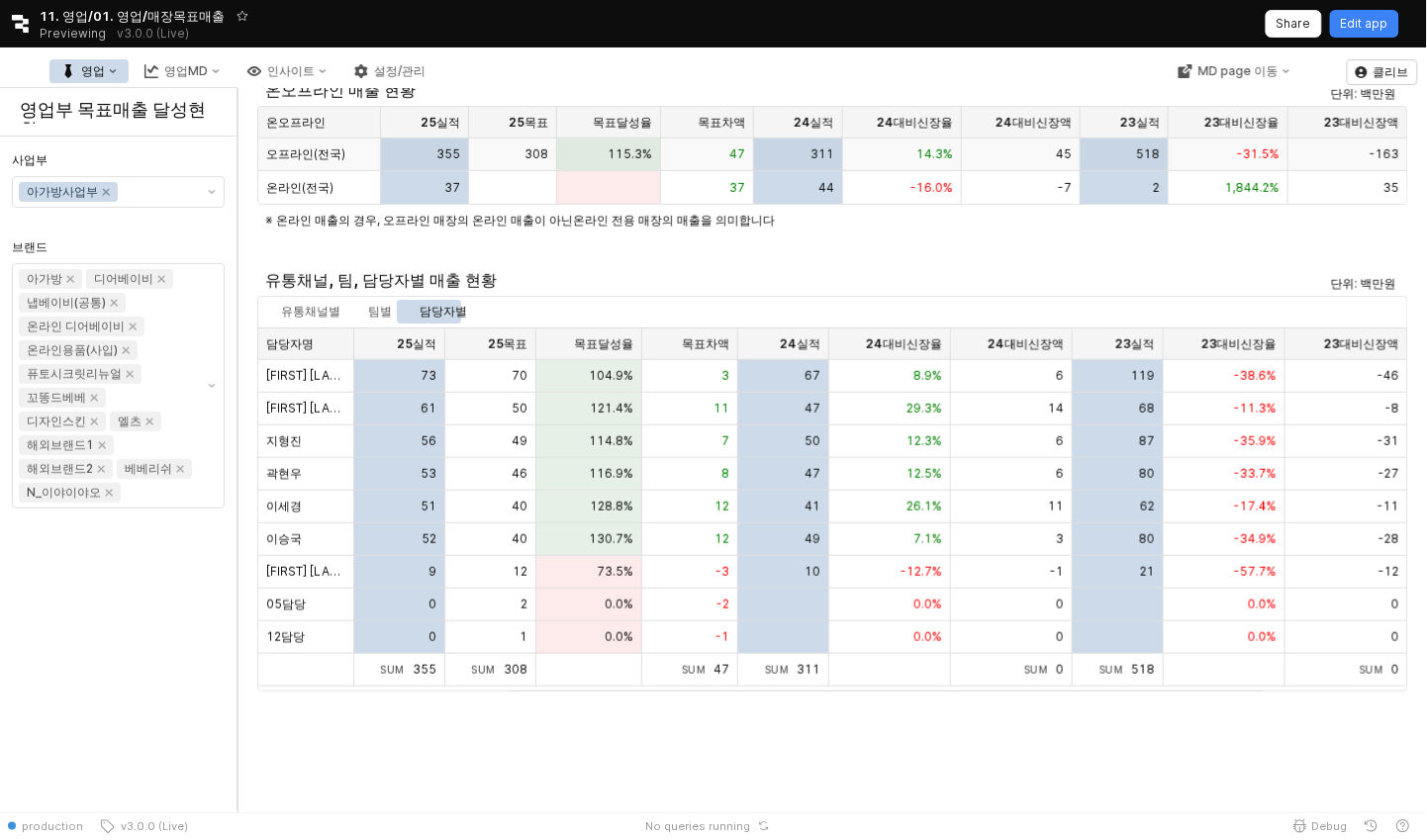 click on "Retool logo 11. 영업/01. 영업/매장목표매출 Previewing v3.0.0 (Live) Share Edit app 영업 영업MD 인사이트 설정/관리 MD page 이동 클리브 영업부 목표매출 달성현황 사업부 아가방사업부 브랜드 아가방 디어베이비 냅베이비(공통) 온라인 디어베이비 온라인용품(사입) 퓨토시크릿리뉴얼 꼬똥드베베 디자인스킨 엘츠 해외브랜드1 해외브랜드2 베베리쉬 N_이야이야오 월별현황 연도요약 기간별현황 1월 2월 3월 4월 5월 6월 7월 8월 9월 10월 11월 12월 사업부별 매출 현황 단위: 백만원 사업부 사업부 25실적 25실적 25목표 25목표 목표달성율 목표달성율 목표차액 목표차액 24실적 24실적 24대비신장율 24대비신장율 24대비신장액 24대비신장액 23실적 23실적 23대비신장율 23대비신장율 23대비신장액 23대비신장액 아가방사업부 355 308 115.3% 47 311 14.3% 45 518 -31.5% -163 온오프라인 매출 현황 단위: 백만원 355" at bounding box center (714, 406) 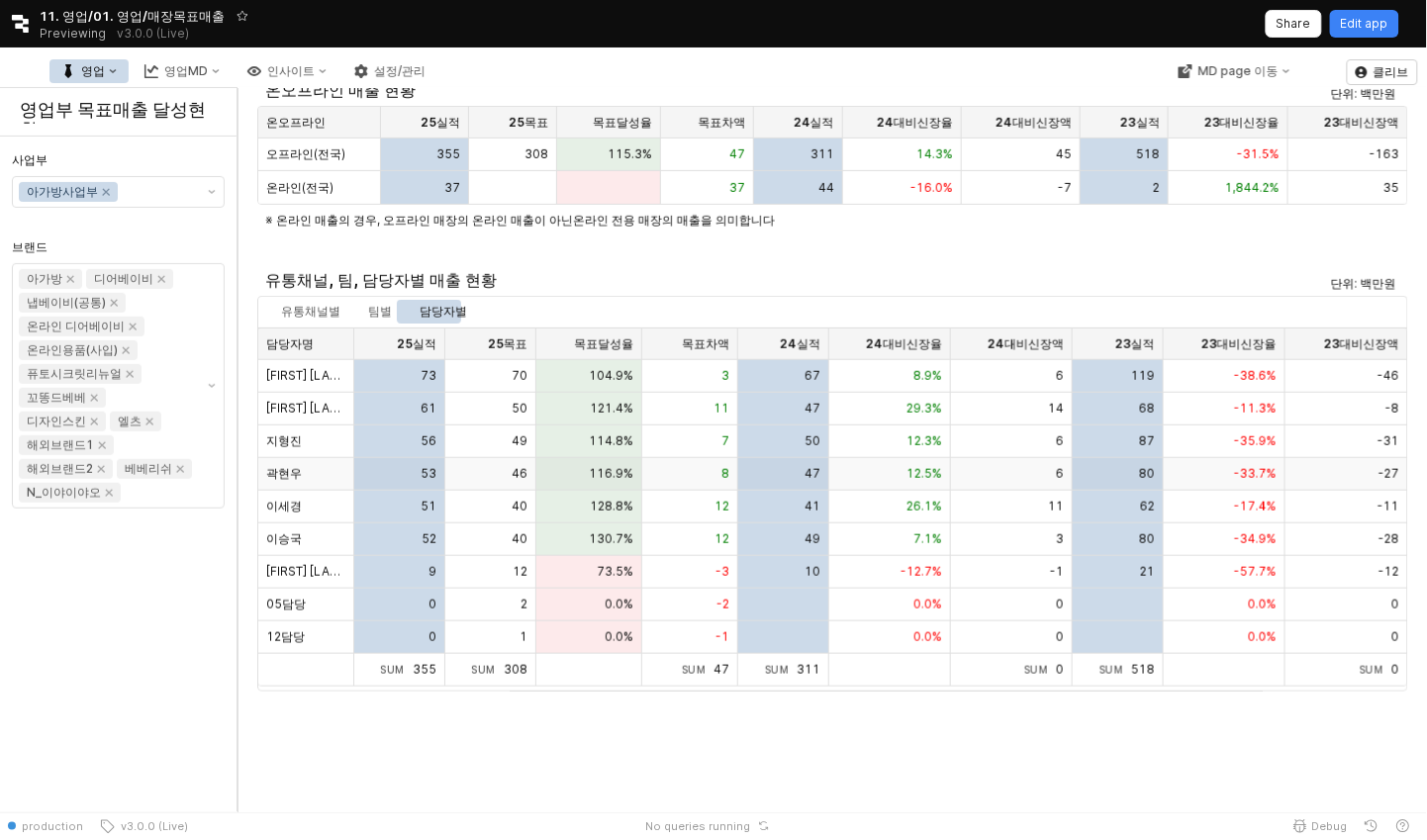 click on "46" at bounding box center [491, 376] 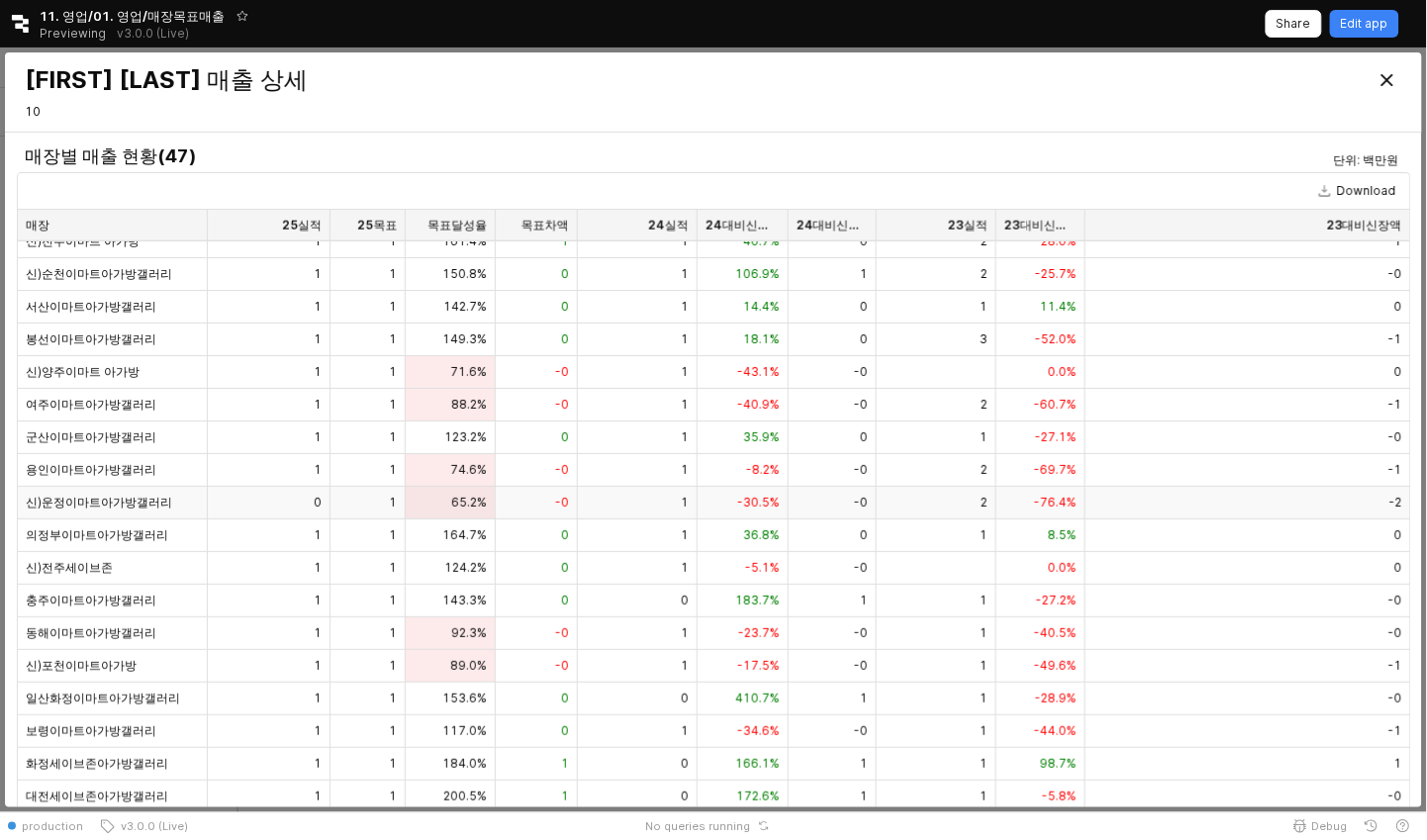 scroll, scrollTop: 795, scrollLeft: 0, axis: vertical 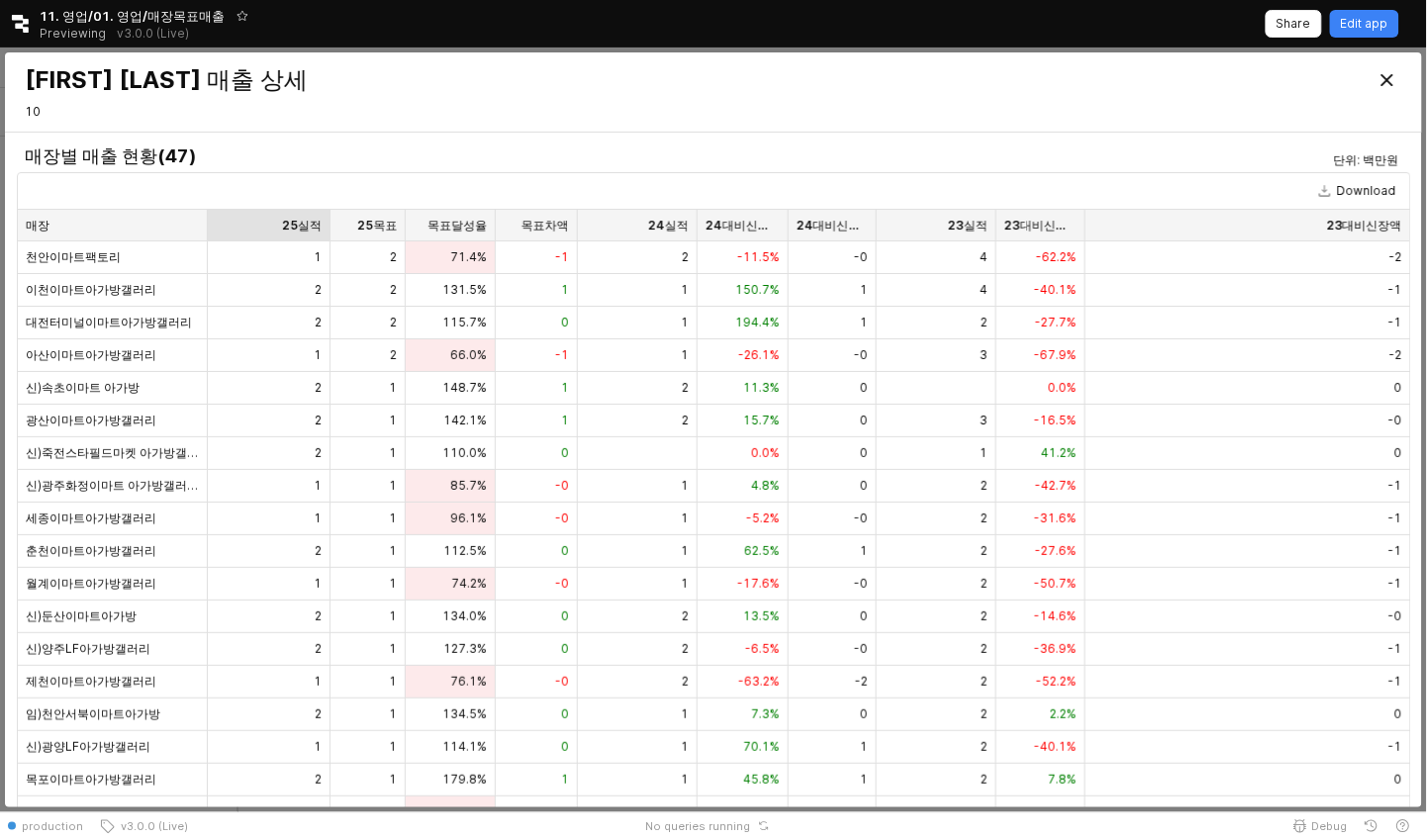 click on "25실적 25실적" at bounding box center [268, 226] 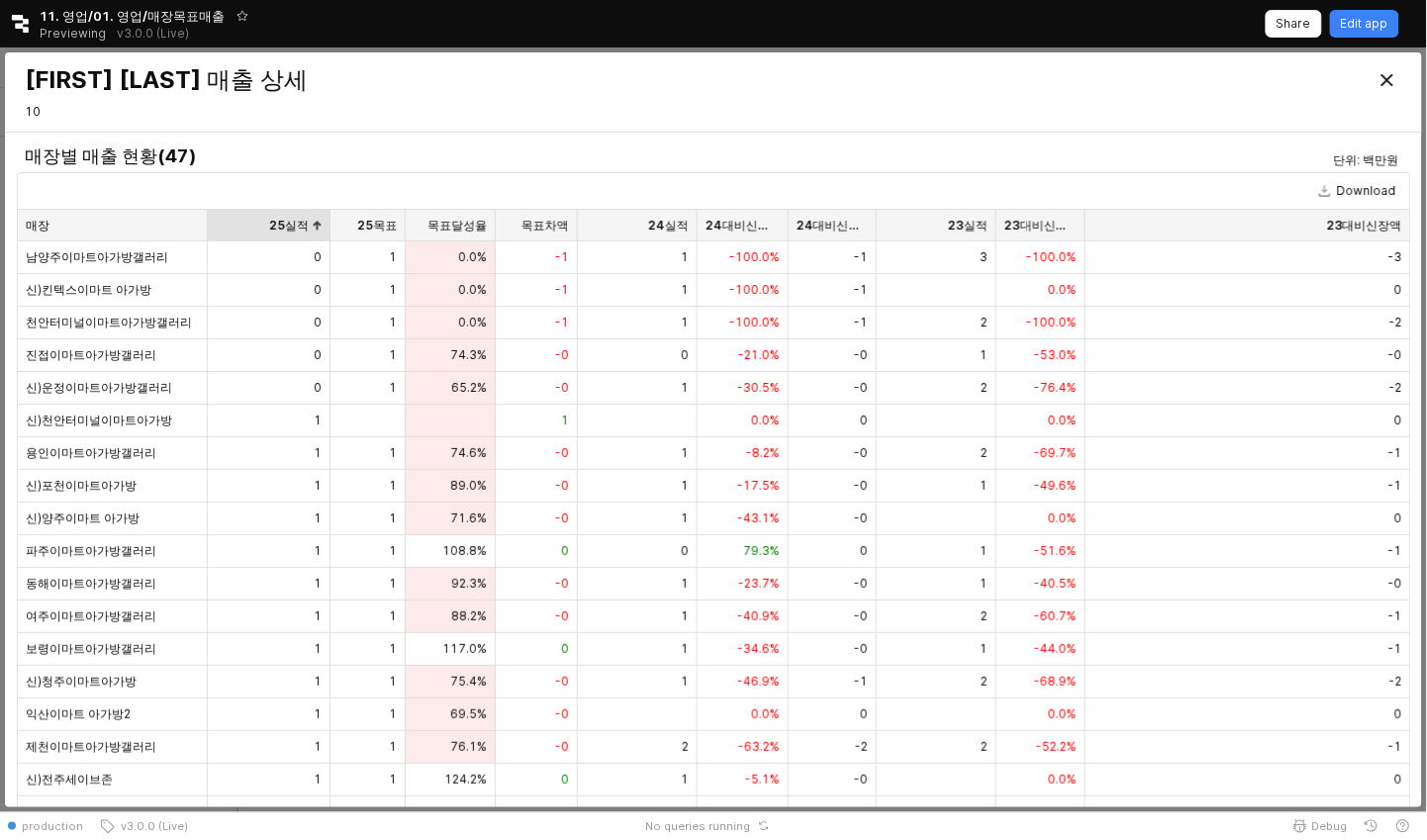 click on "25실적 25실적" at bounding box center [268, 226] 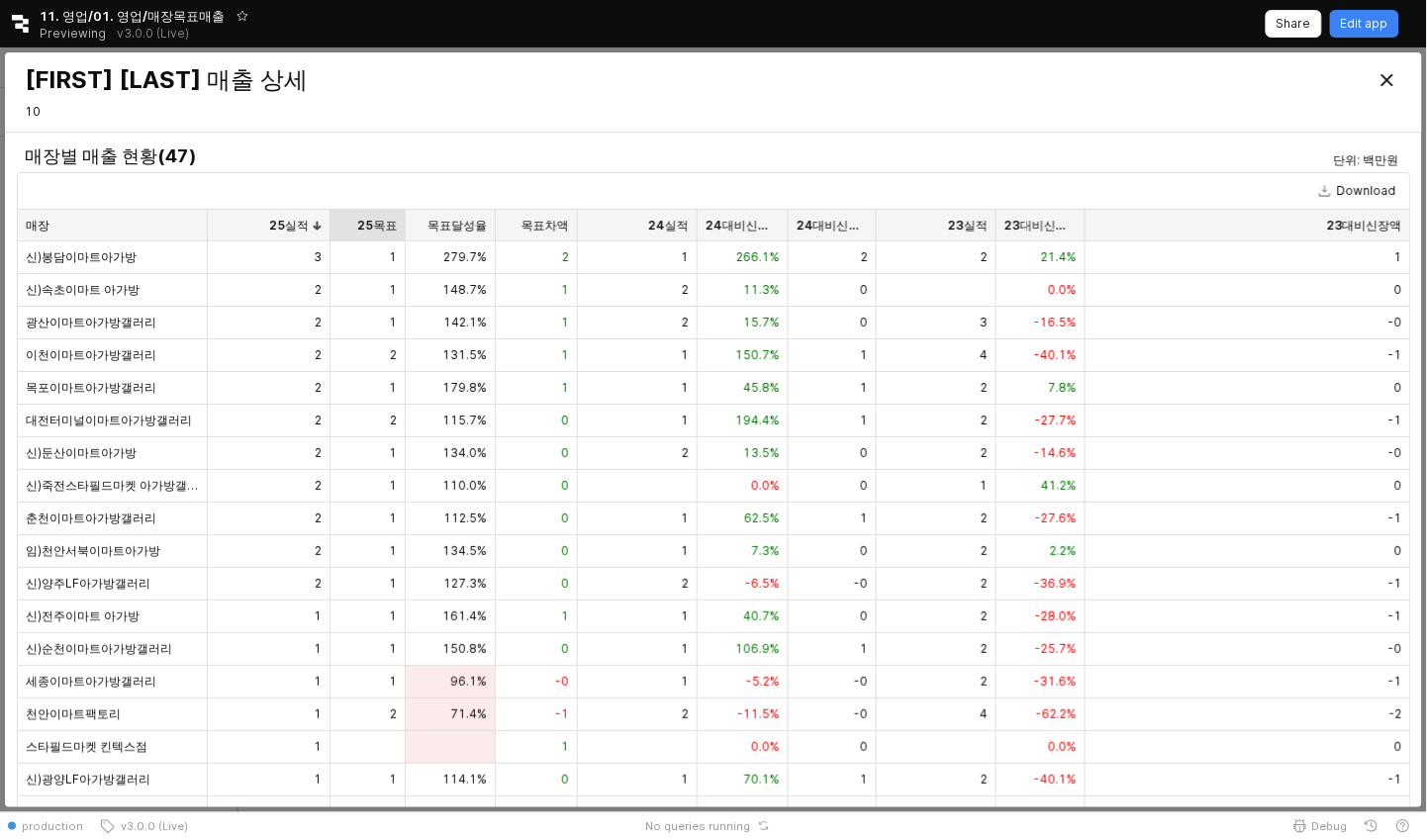 click on "25목표 25목표" at bounding box center [368, 226] 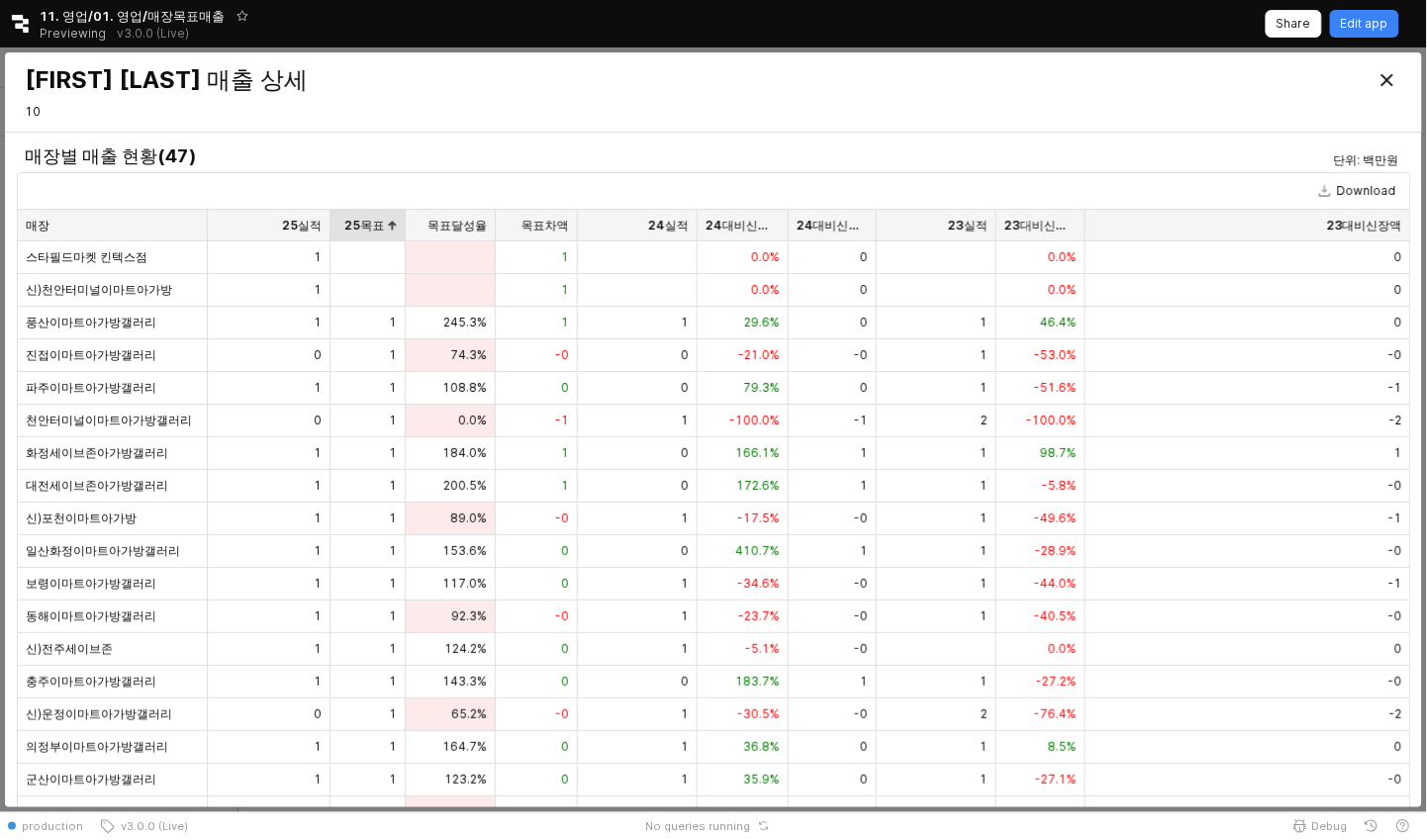 click on "25목표 25목표" at bounding box center [368, 226] 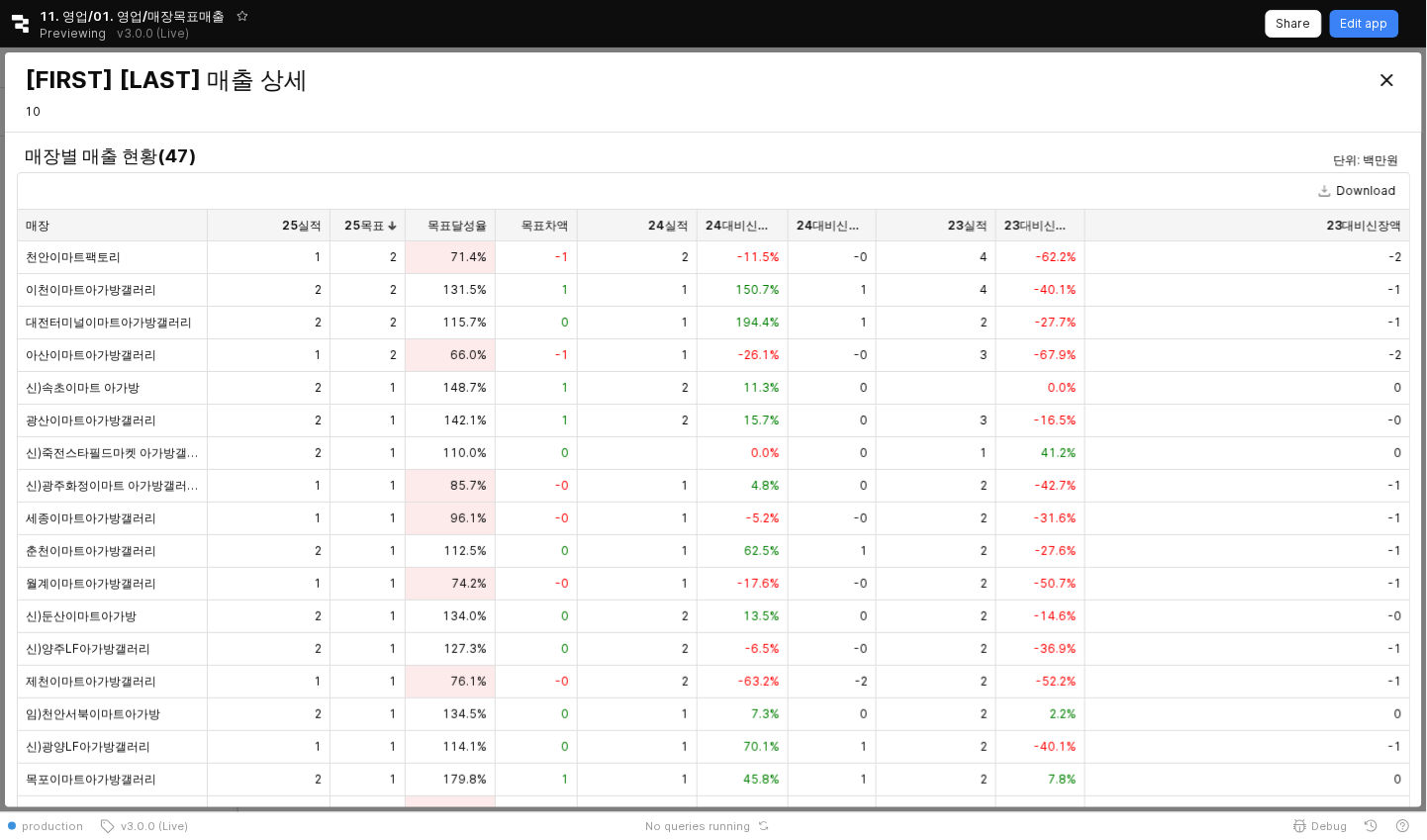 click at bounding box center (1237, 80) 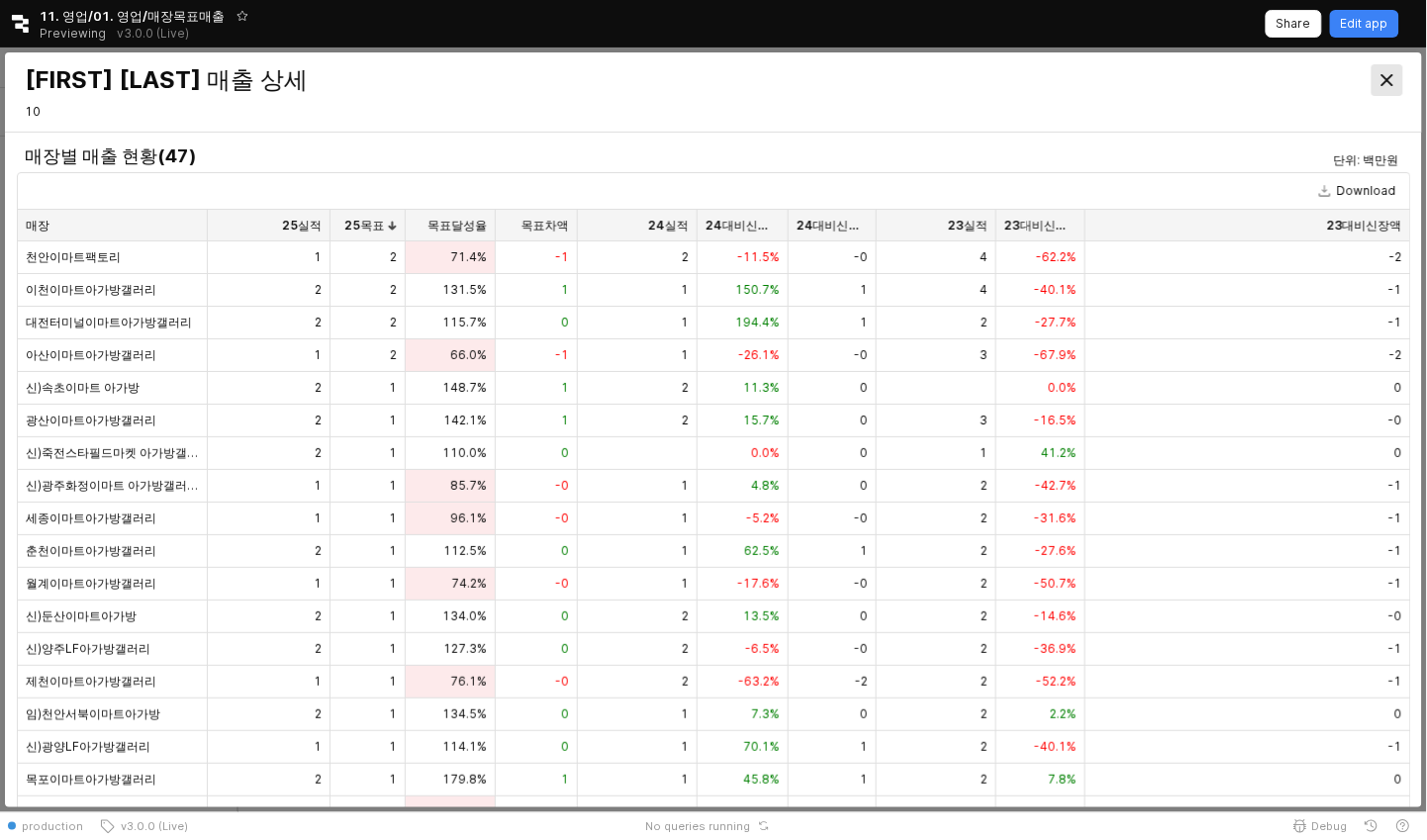 click at bounding box center [1386, 80] 